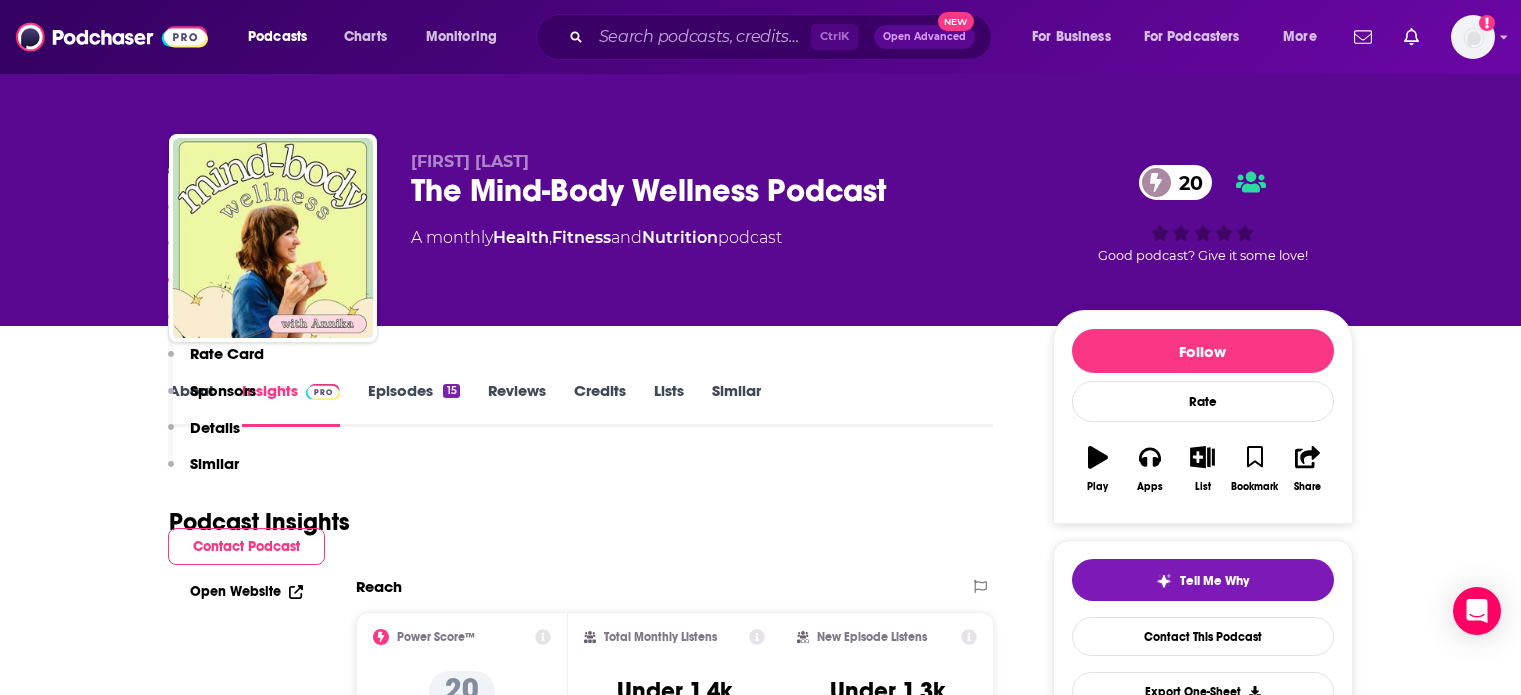 scroll, scrollTop: 1298, scrollLeft: 0, axis: vertical 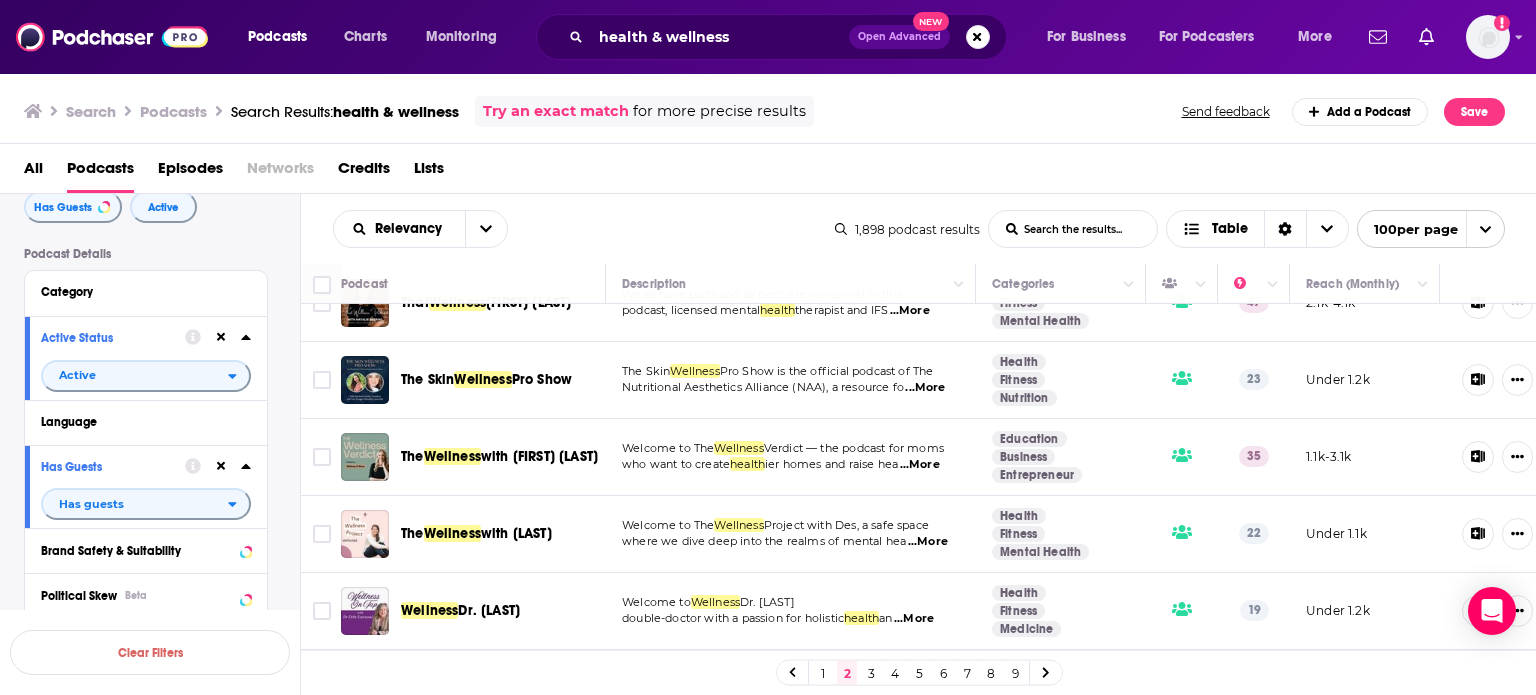 click on "...More" at bounding box center [925, 388] 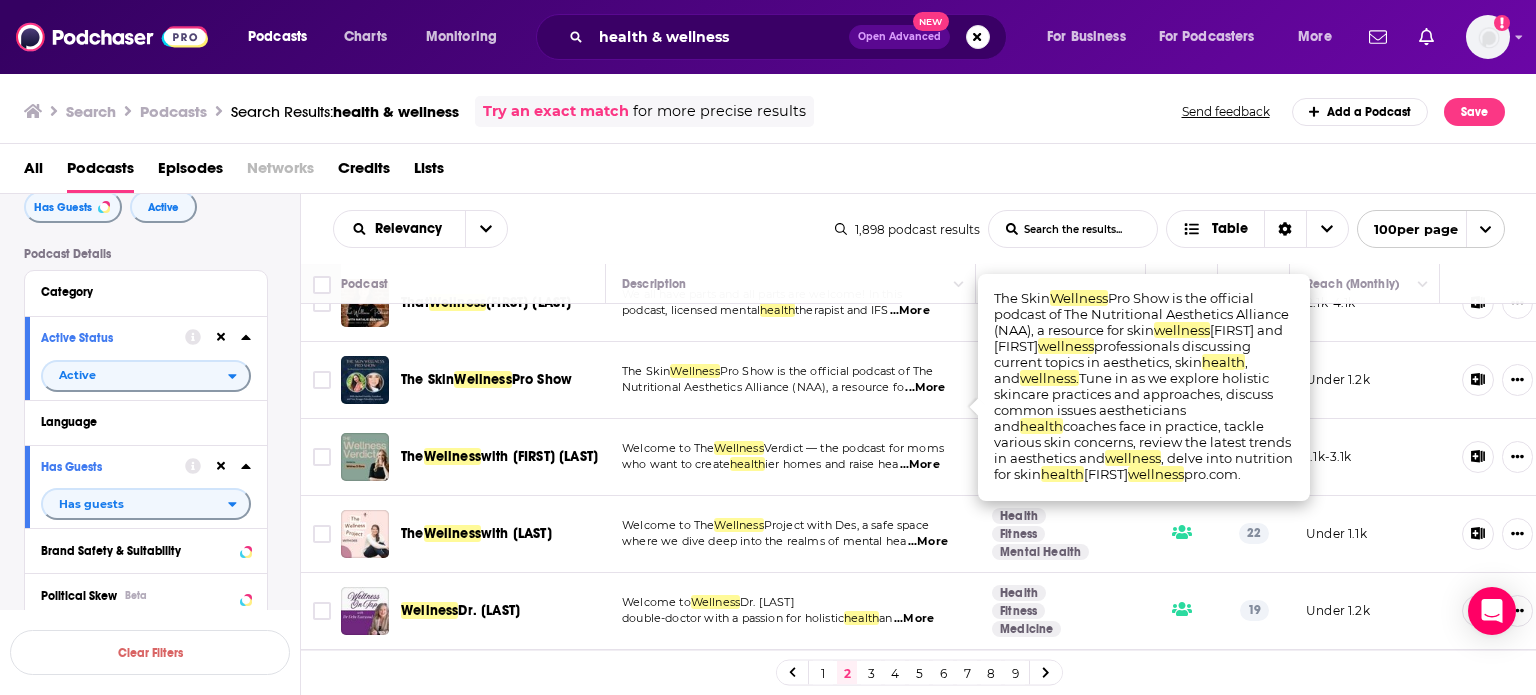 click on "...More" at bounding box center (925, 388) 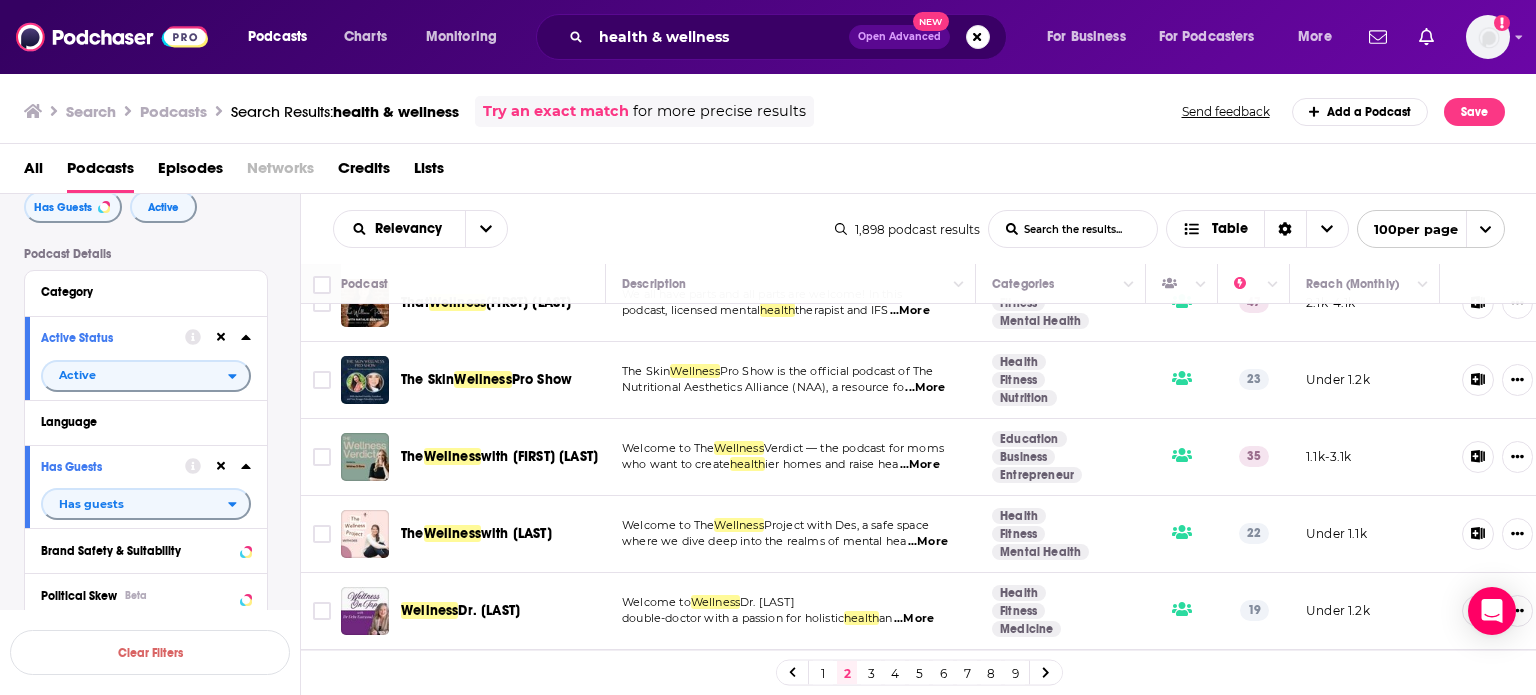 scroll, scrollTop: 2700, scrollLeft: 0, axis: vertical 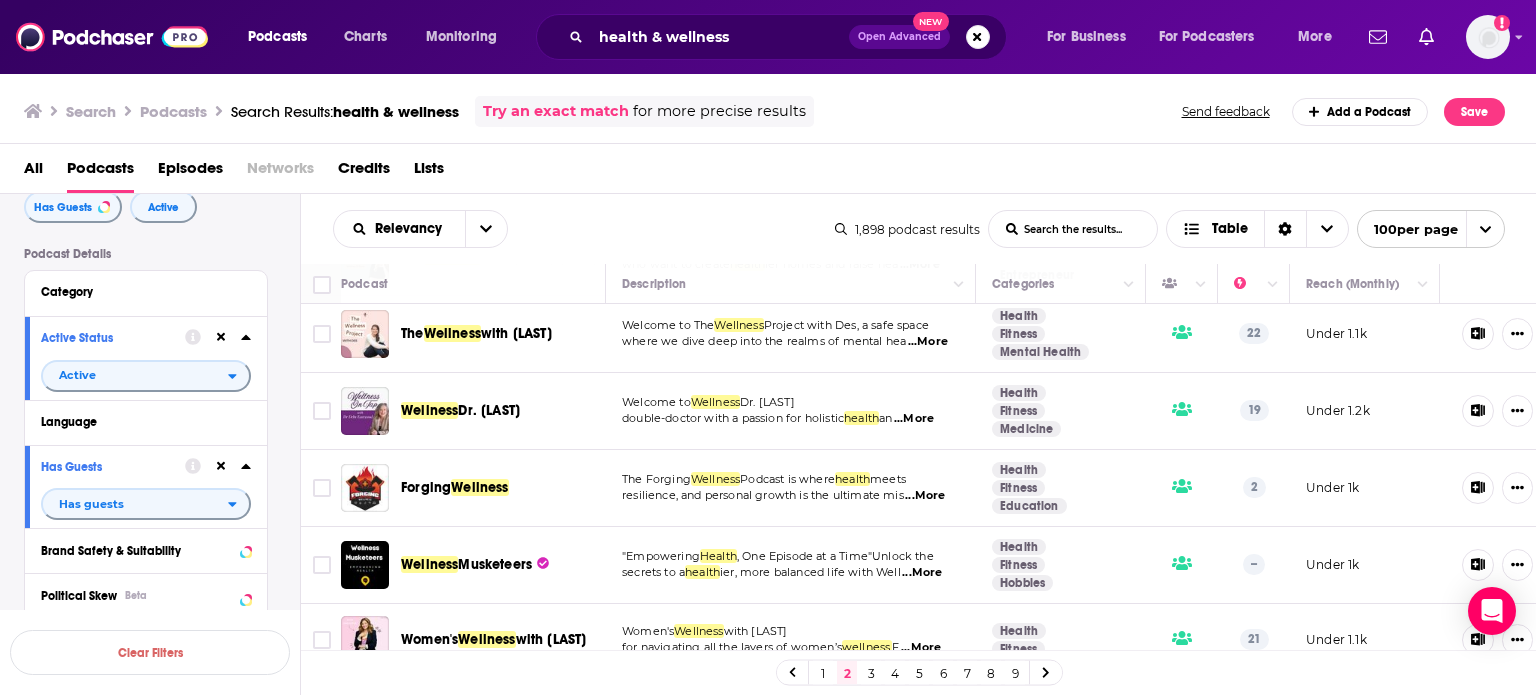 click on "...More" at bounding box center (914, 419) 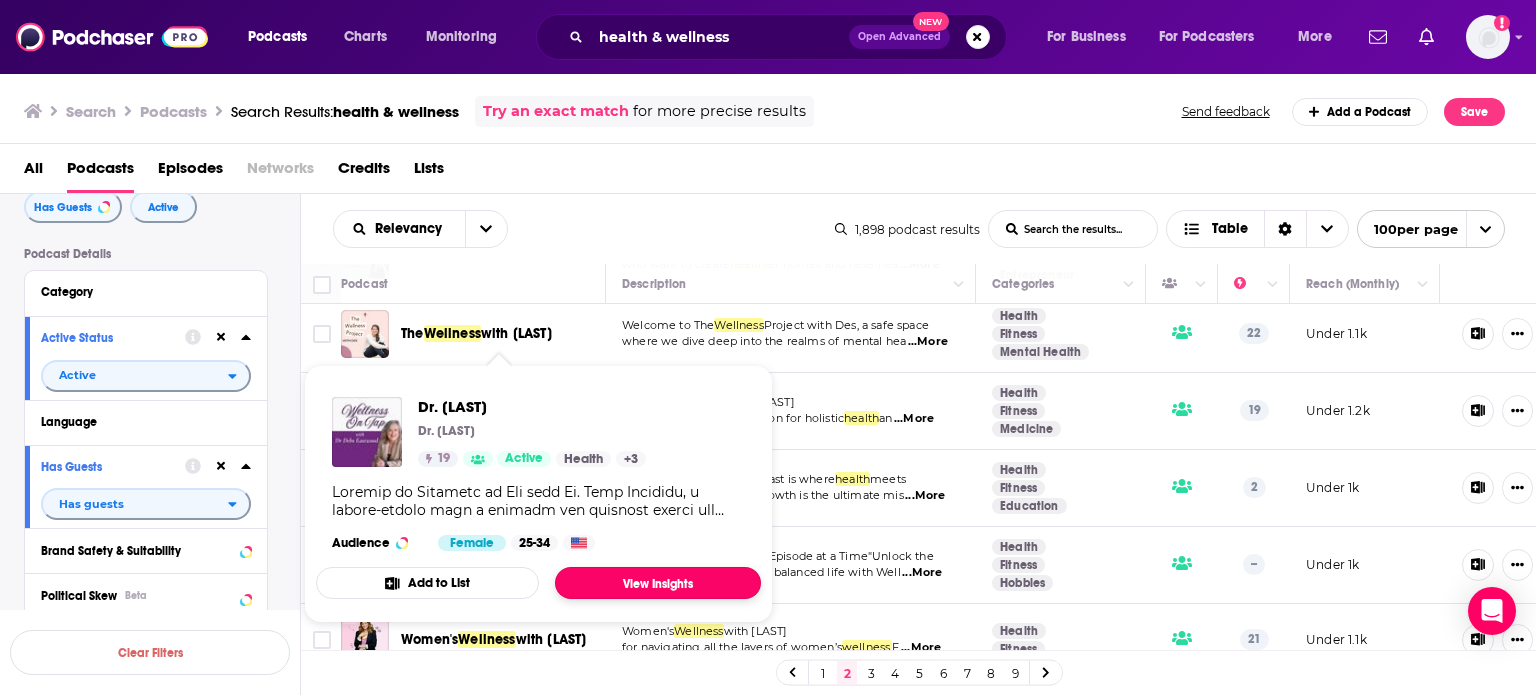 click on "View Insights" at bounding box center (658, 583) 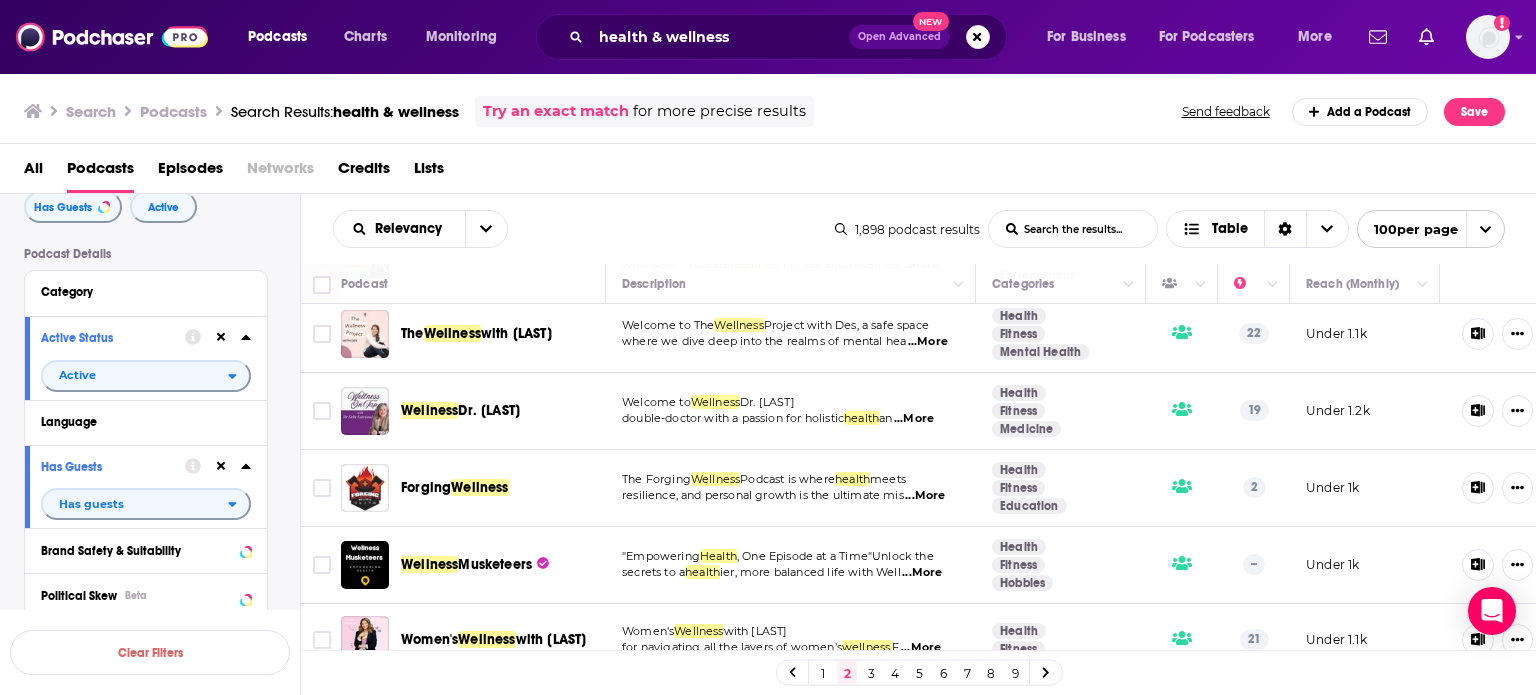 click on "...More" at bounding box center (925, 496) 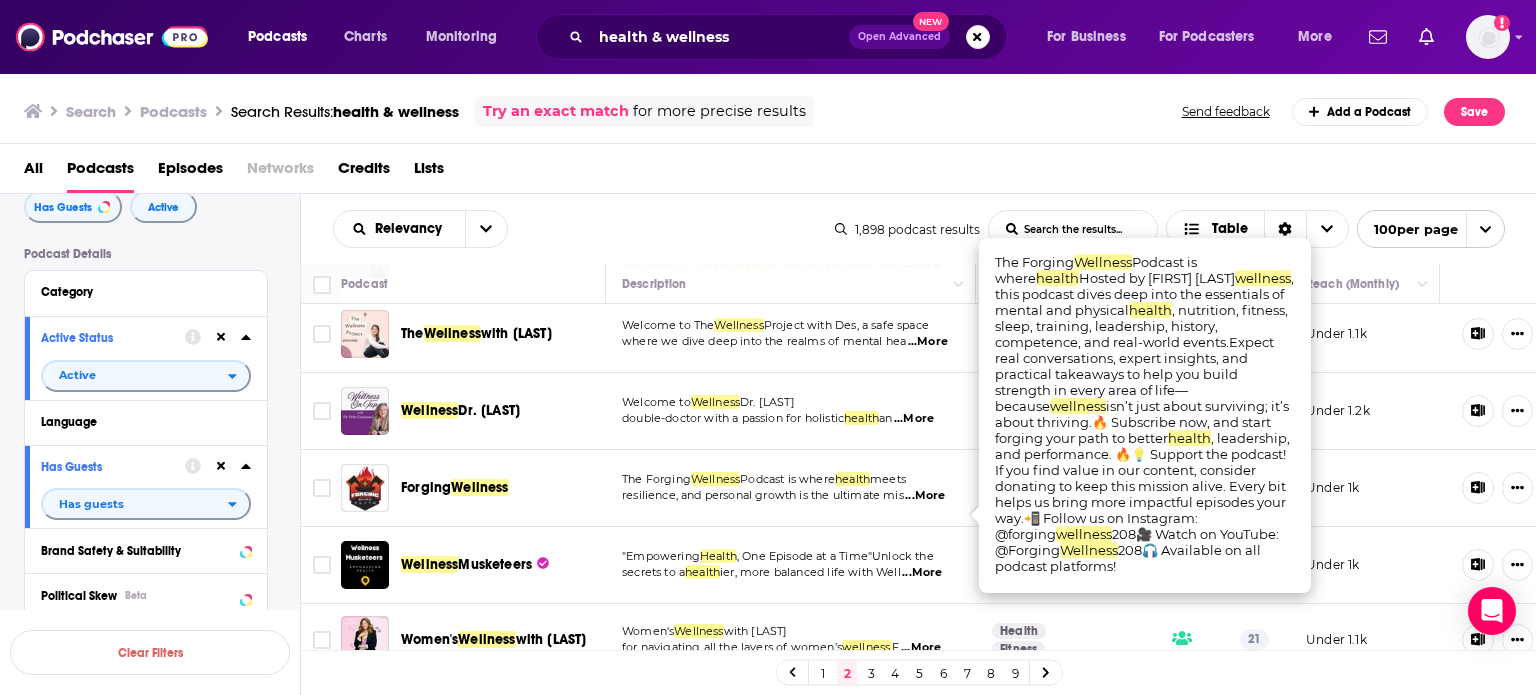 click on "...More" at bounding box center [925, 496] 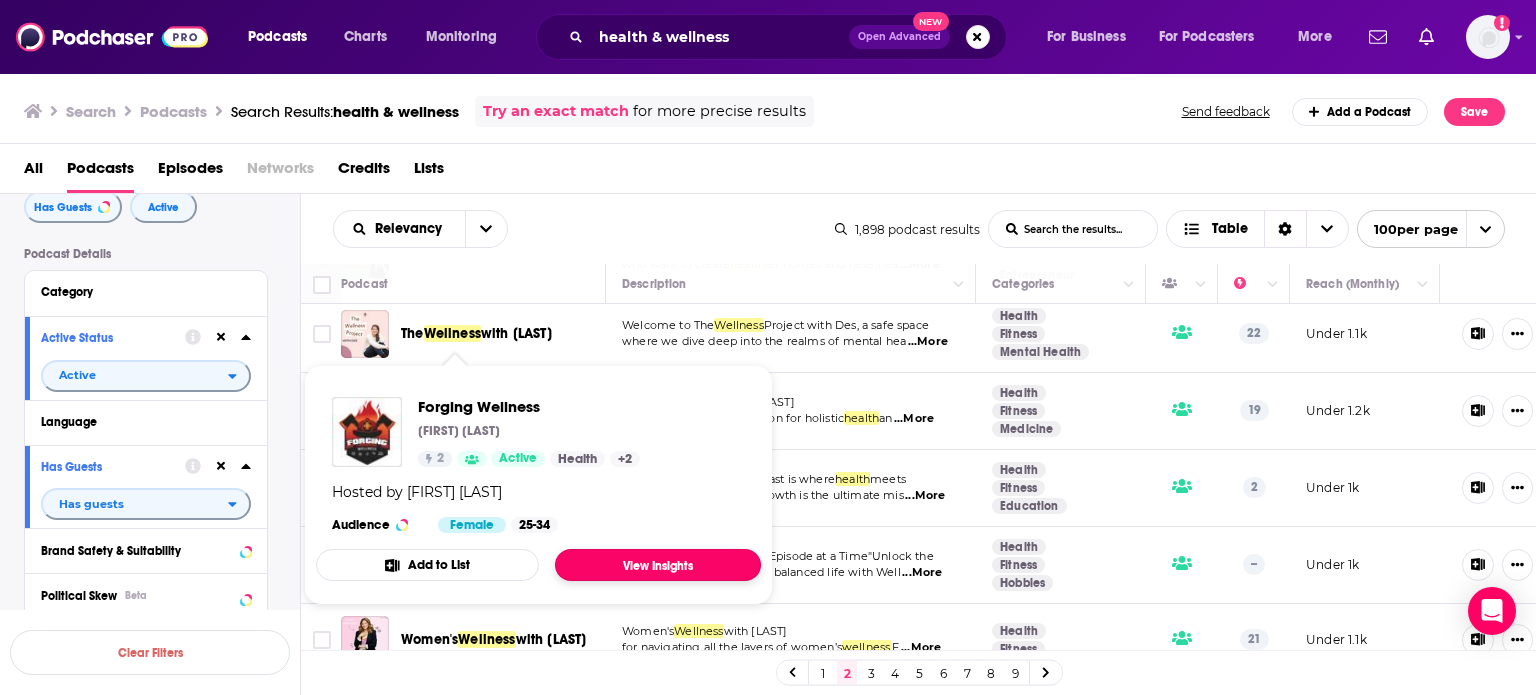 click on "View Insights" at bounding box center [658, 565] 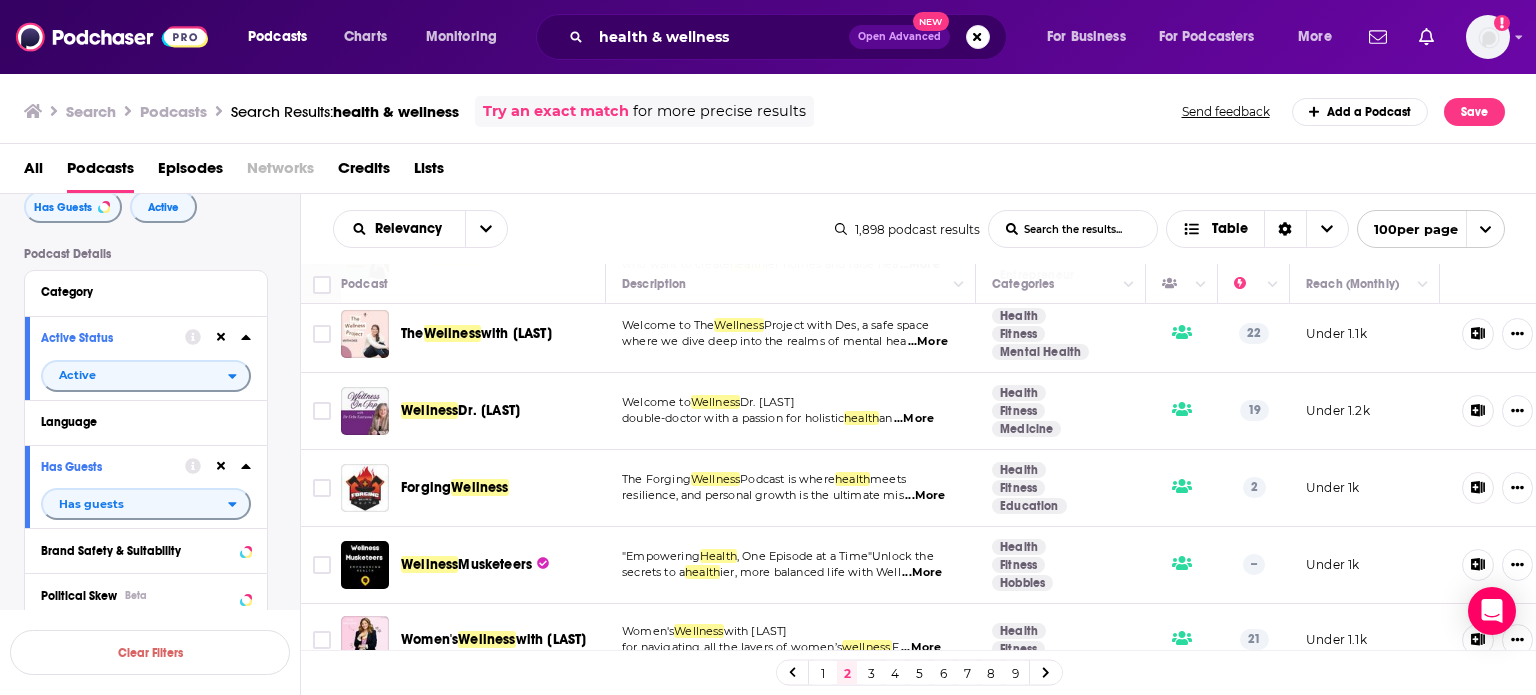 scroll, scrollTop: 2800, scrollLeft: 0, axis: vertical 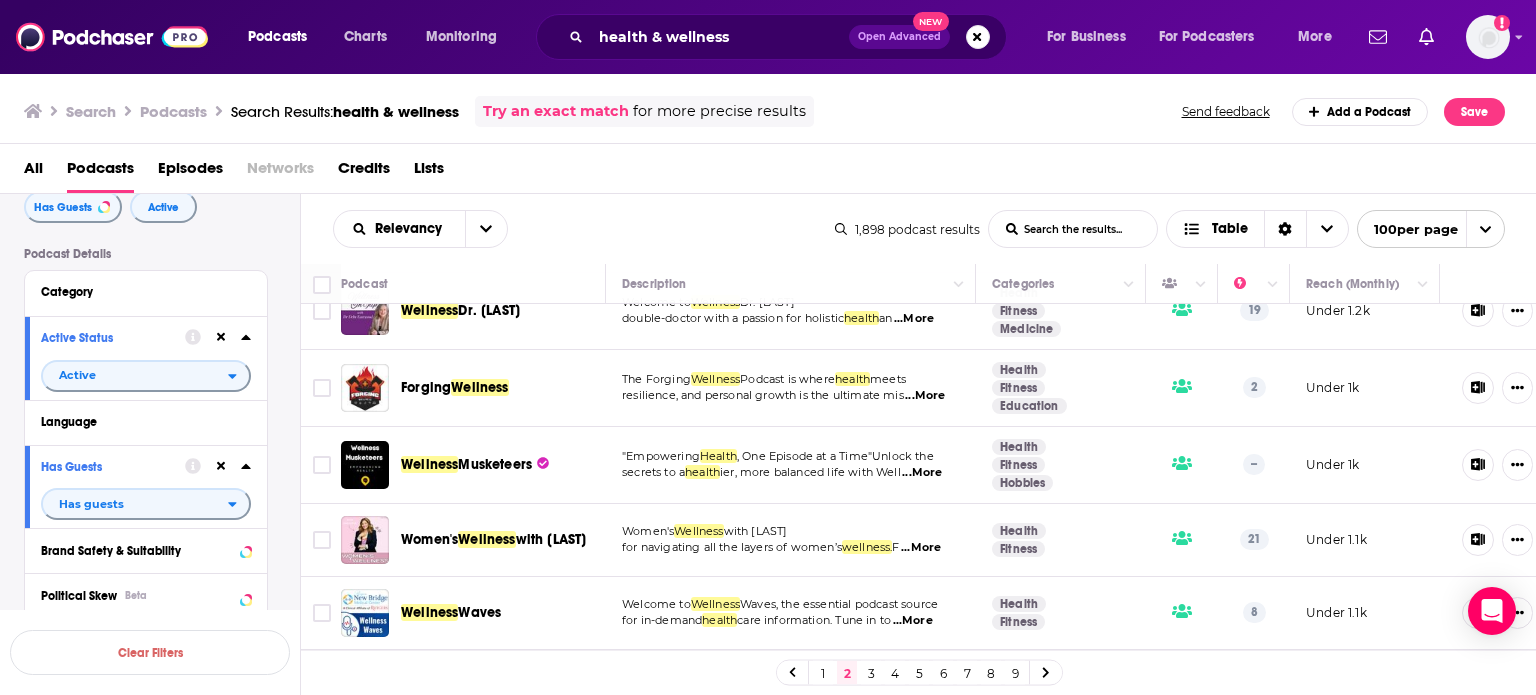 click on "...More" at bounding box center [922, 473] 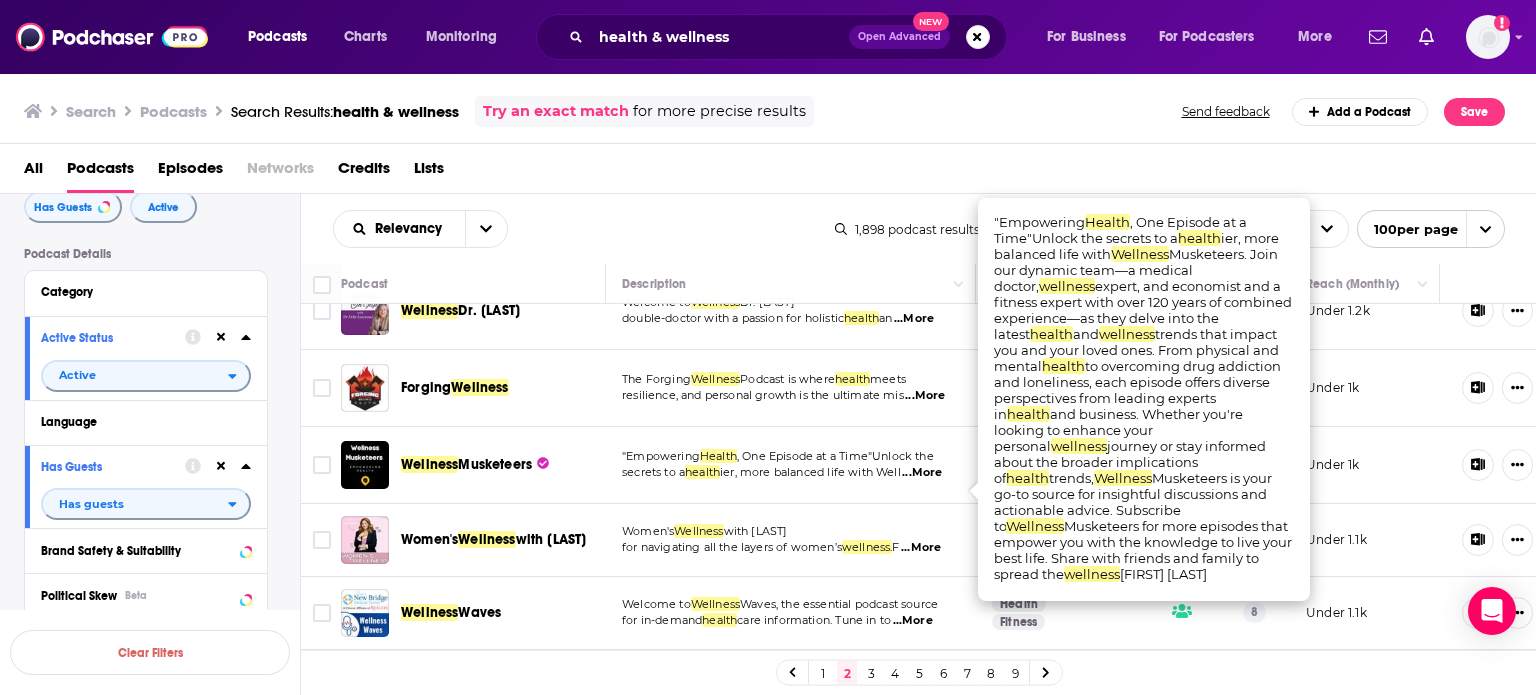 click on "...More" at bounding box center [922, 473] 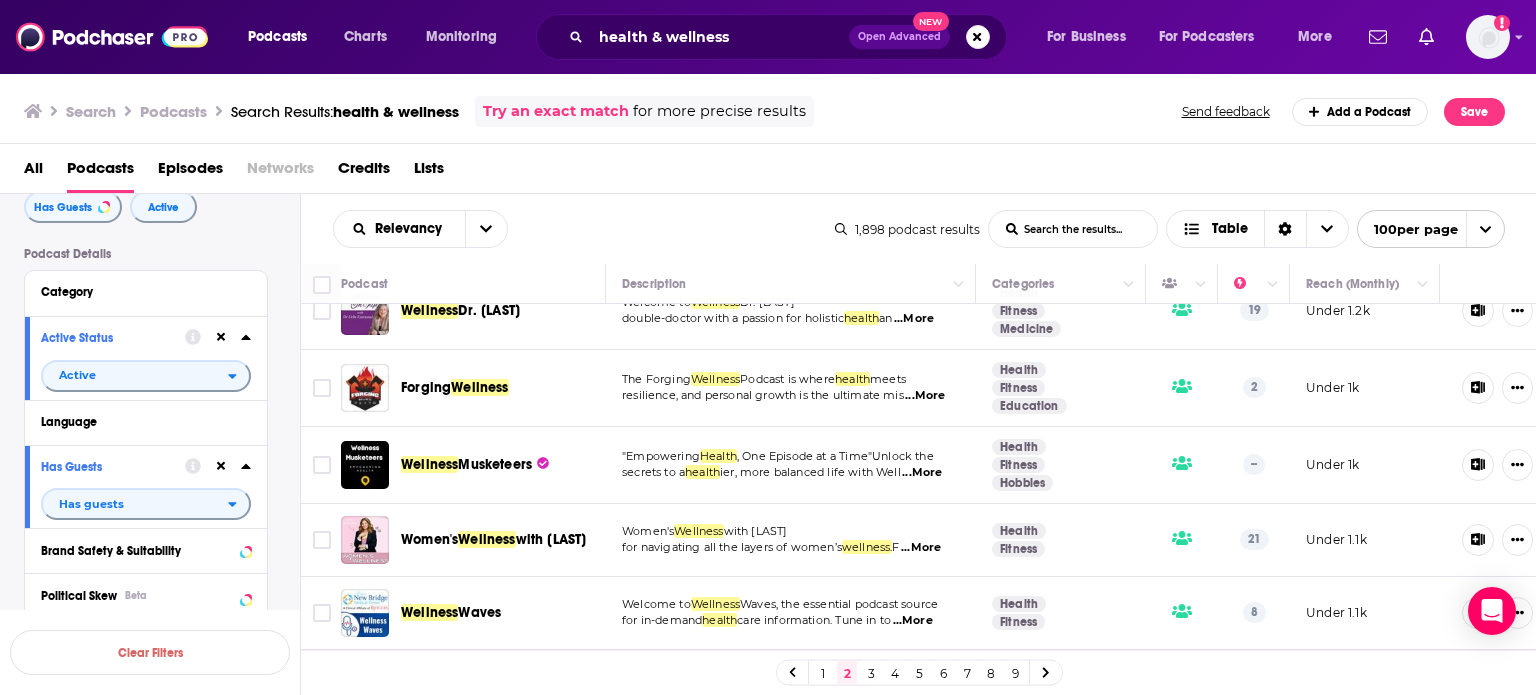 click on "Podcasts Charts Monitoring health & wellness Open Advanced New For Business For Podcasters More Add a profile image Podcasts Charts Monitoring For Business For Podcasters More Search Podcasts Search Results:   health & wellness Try an exact match for more precise results Send feedback Add a Podcast Save All Podcasts Episodes Networks Credits Lists Filters 2 Quick Filters Has Guests Active Podcast Details Category Active Status Active Language Has Guests Has guests  Brand Safety & Suitability Political Skew Beta Show More Audience & Reach Power Score™ Reach (Monthly) Reach (Episode Average) Gender Age Income Show More Saved Searches Select Clear Filters Relevancy List Search Input Search the results... Table 1,898   podcast   results List Search Input Search the results... Table 100  per page Podcast Description Categories Reach (Monthly) Dr. Hotze's  Wellness  Revolution Rising  health care costs, increasing insurance premiums, and decreasing care – this is the current state of o  ...More Health Fitness" at bounding box center (768, 347) 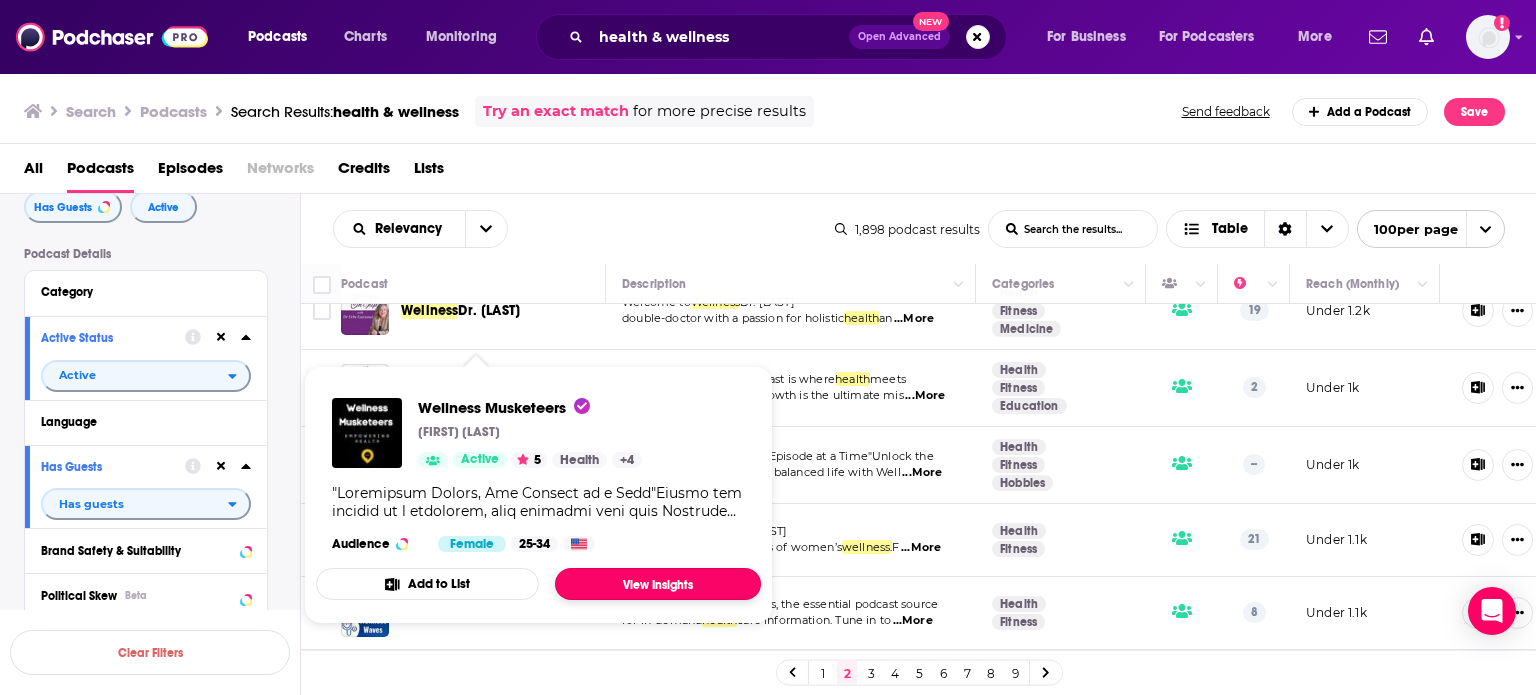 click on "View Insights" at bounding box center [658, 584] 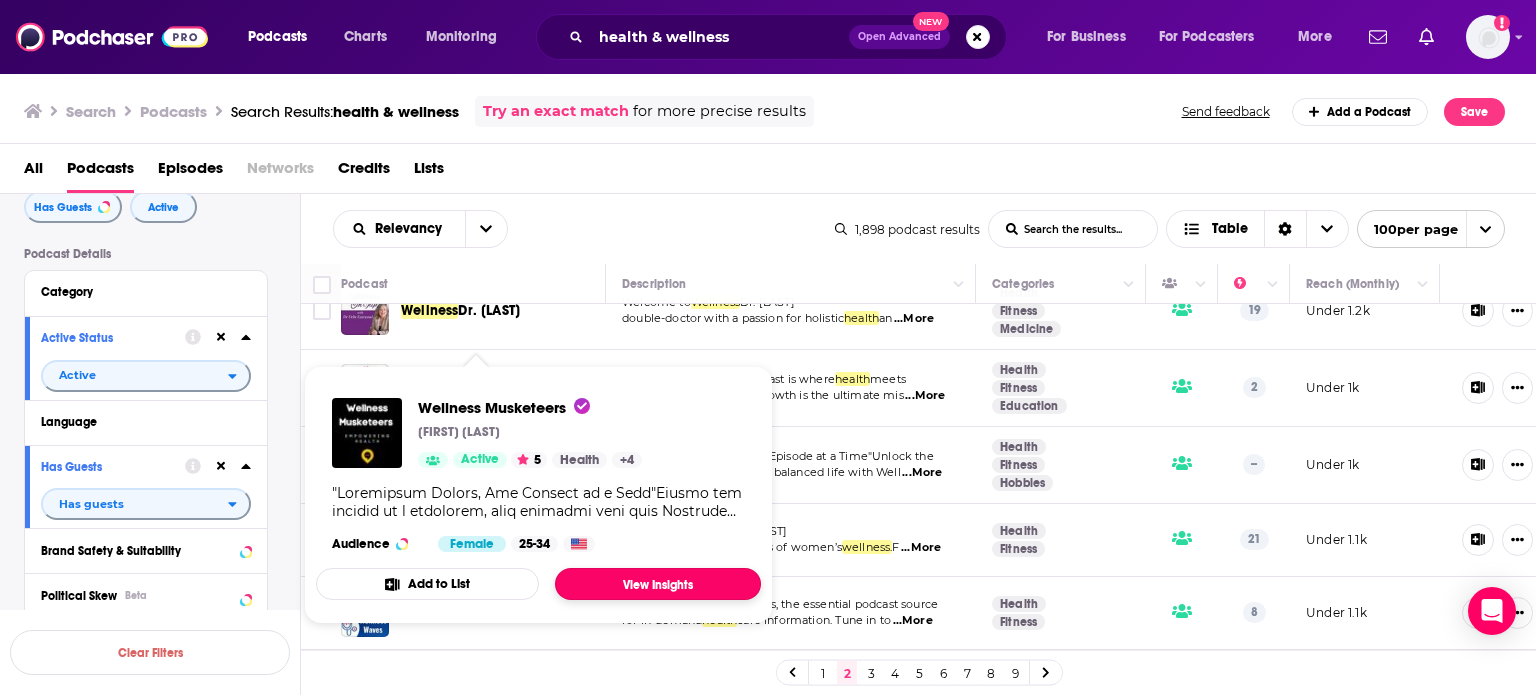 click on "View Insights" at bounding box center (658, 584) 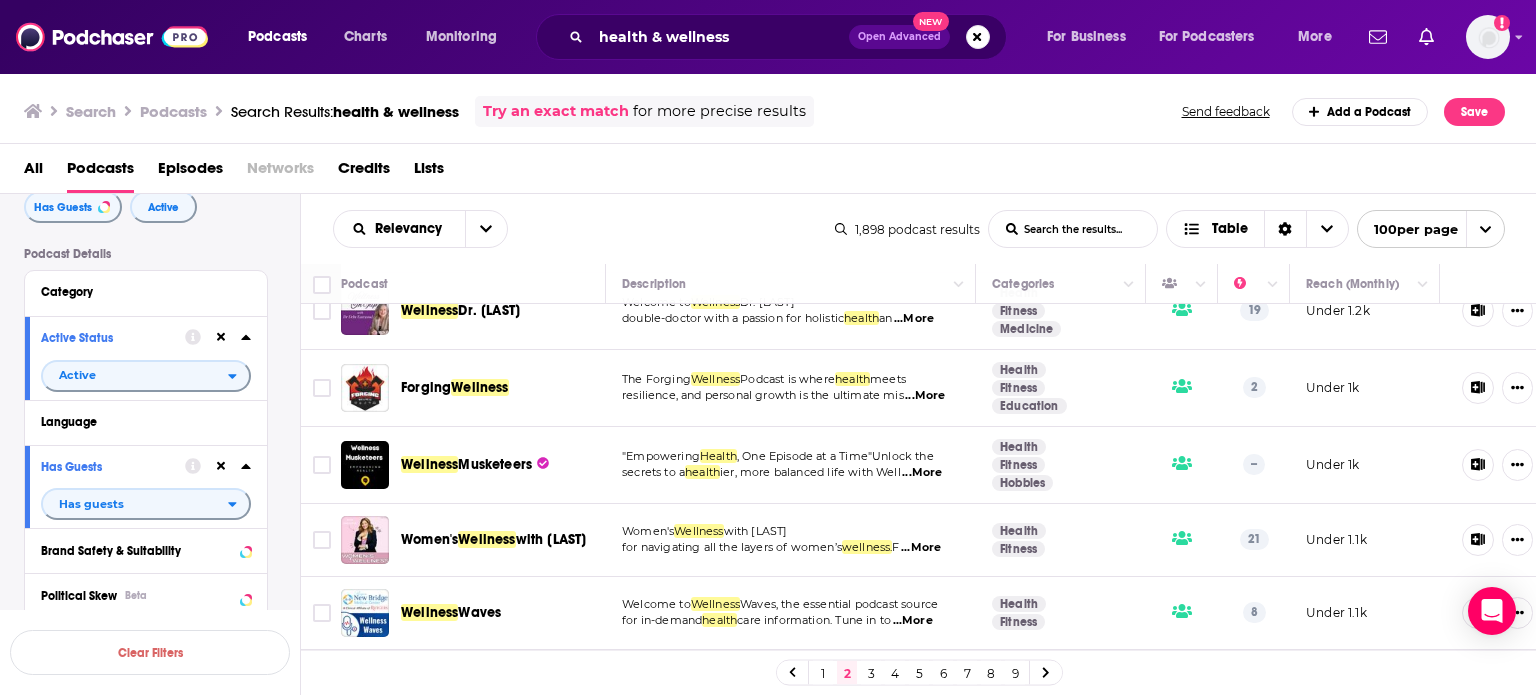 scroll, scrollTop: 2900, scrollLeft: 0, axis: vertical 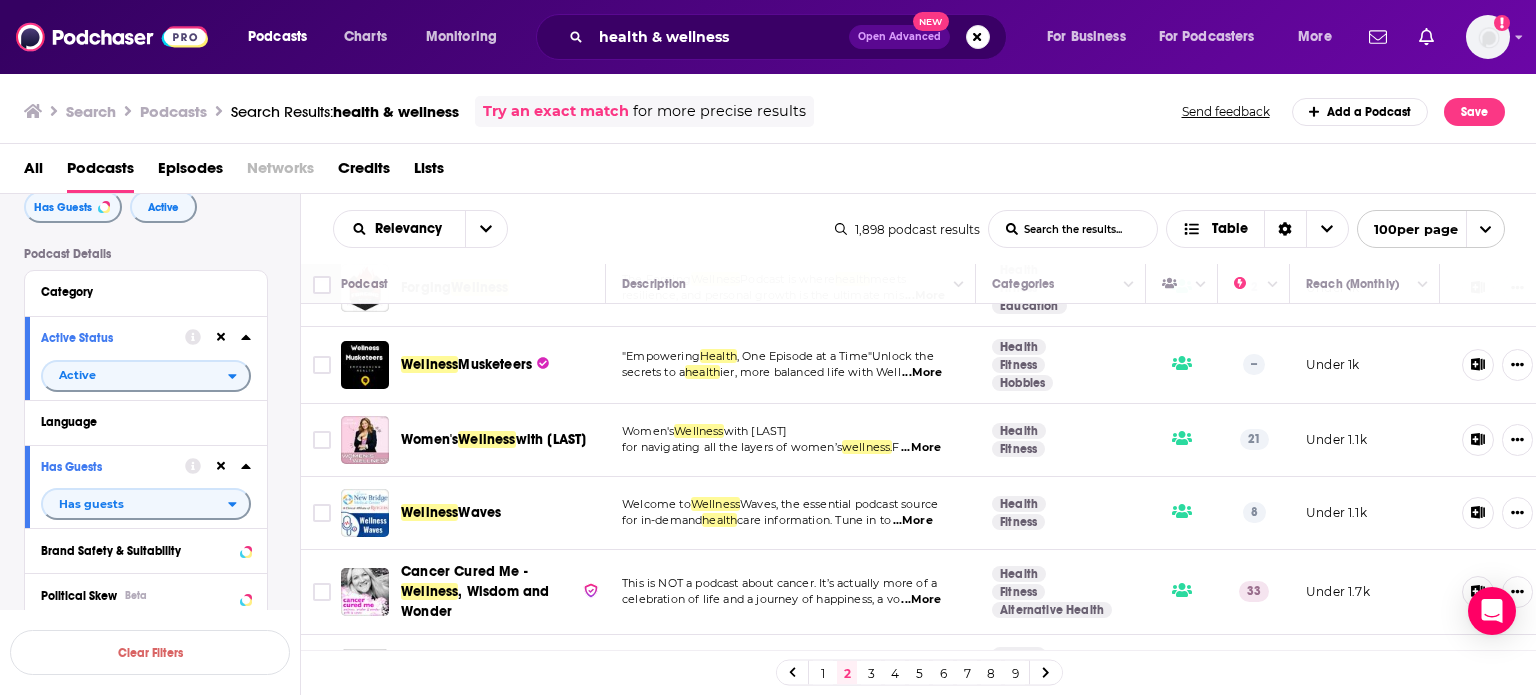 click on "for in-demand  health  care information. Tune in to   ...More" at bounding box center [790, 521] 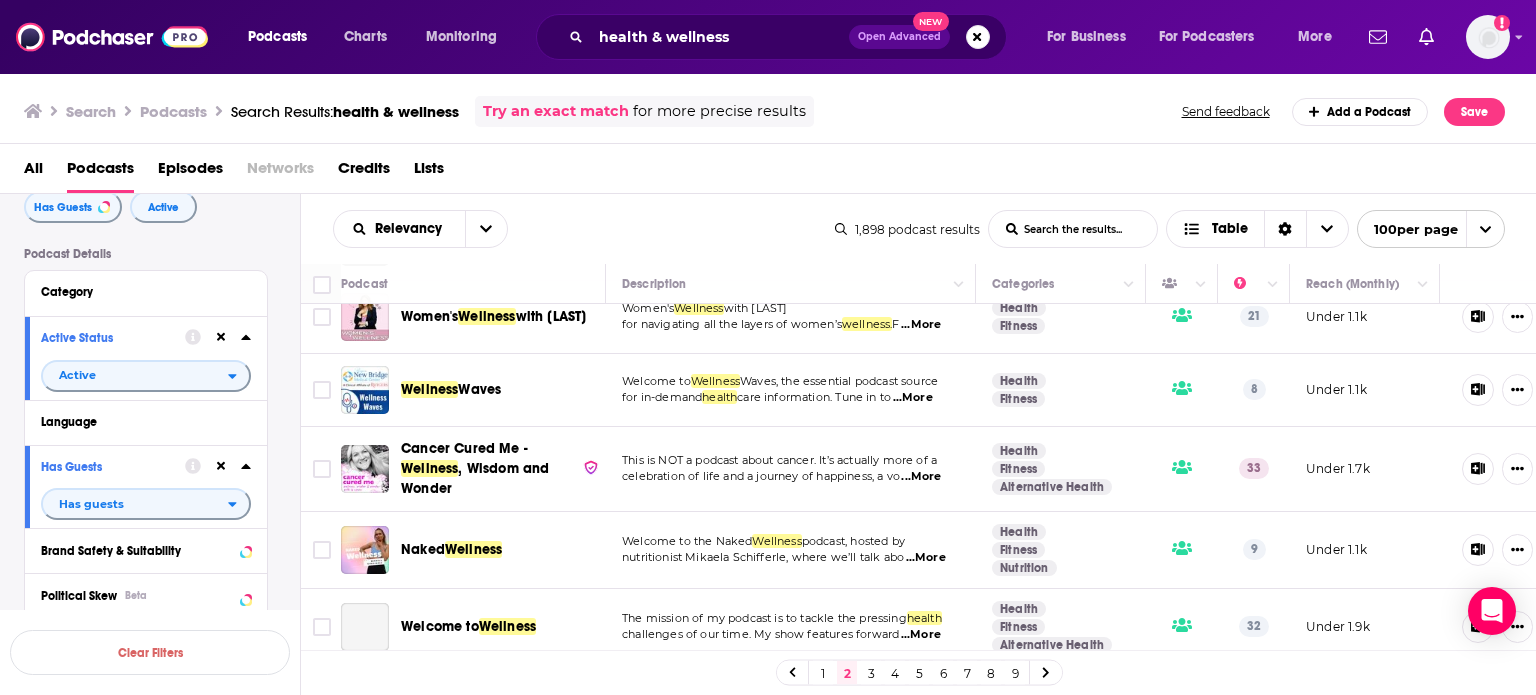 scroll, scrollTop: 3100, scrollLeft: 0, axis: vertical 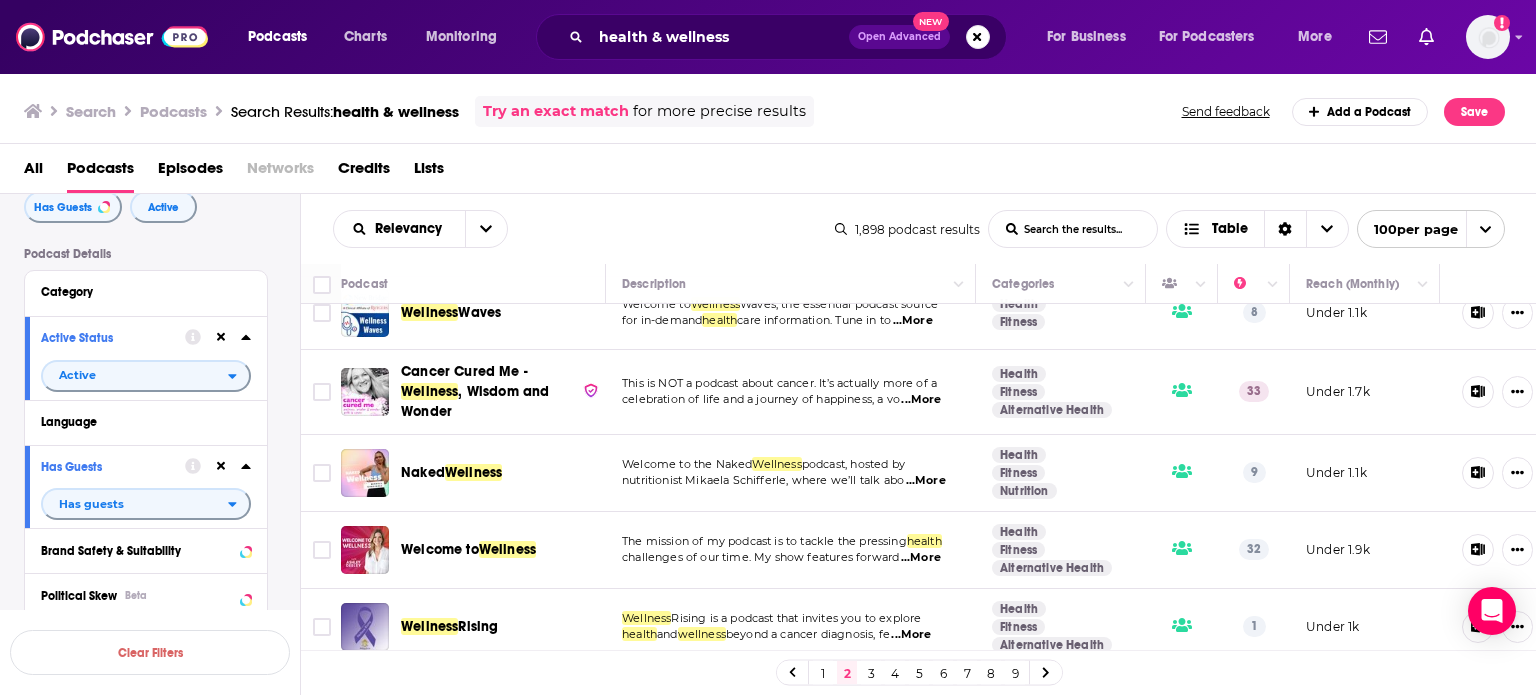 click on "...More" at bounding box center [926, 481] 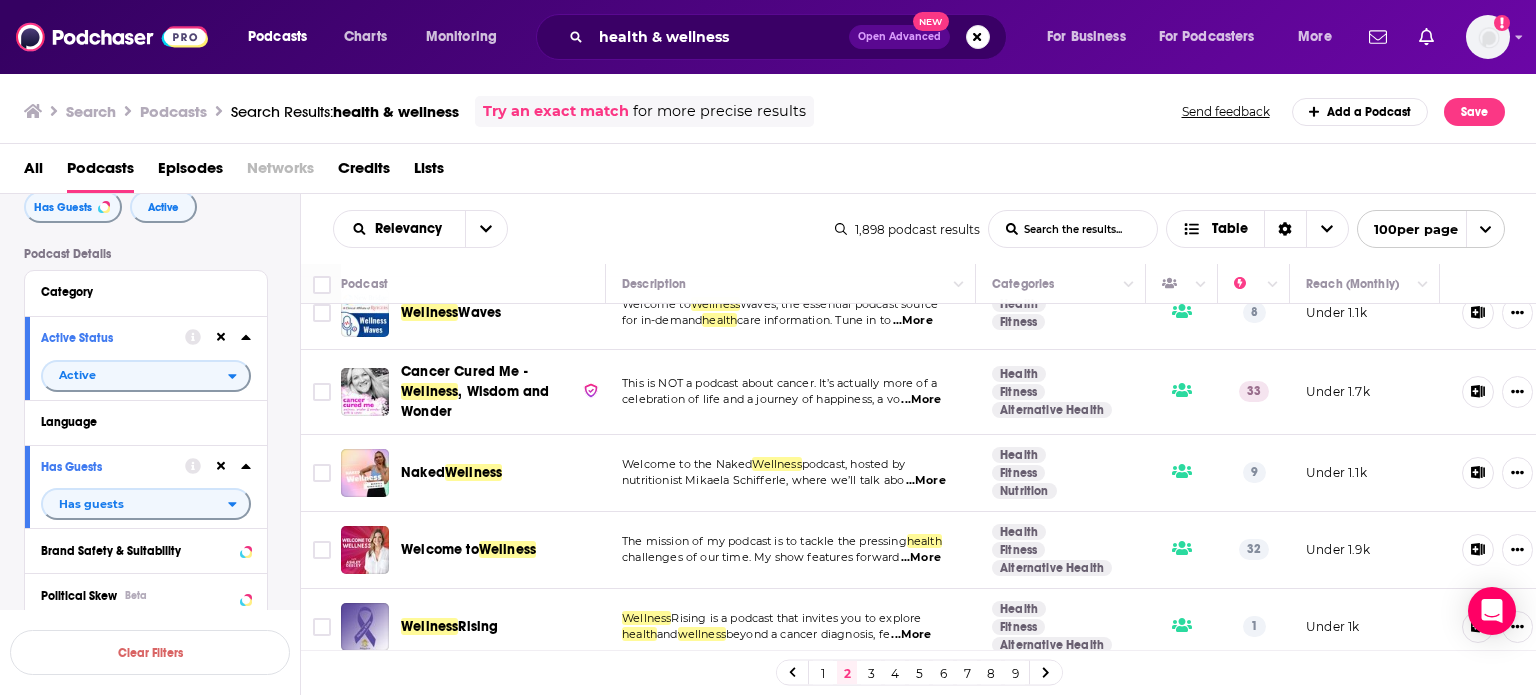 click on "nutritionist Mikaela Schifferle, where we’ll talk abo  ...More" at bounding box center [790, 481] 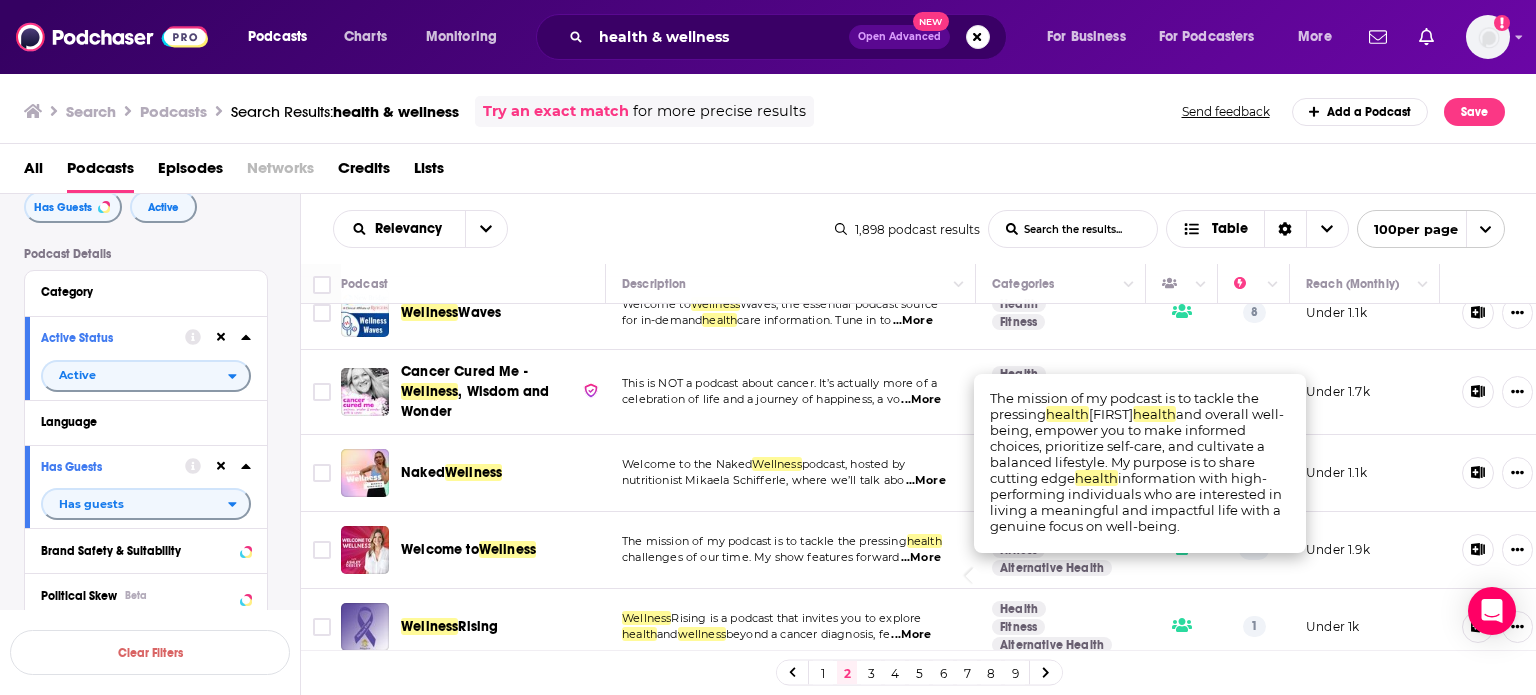 click on "The mission of my podcast is to tackle the pressing  health challenges of our time. My show features forward   ...More" at bounding box center [791, 550] 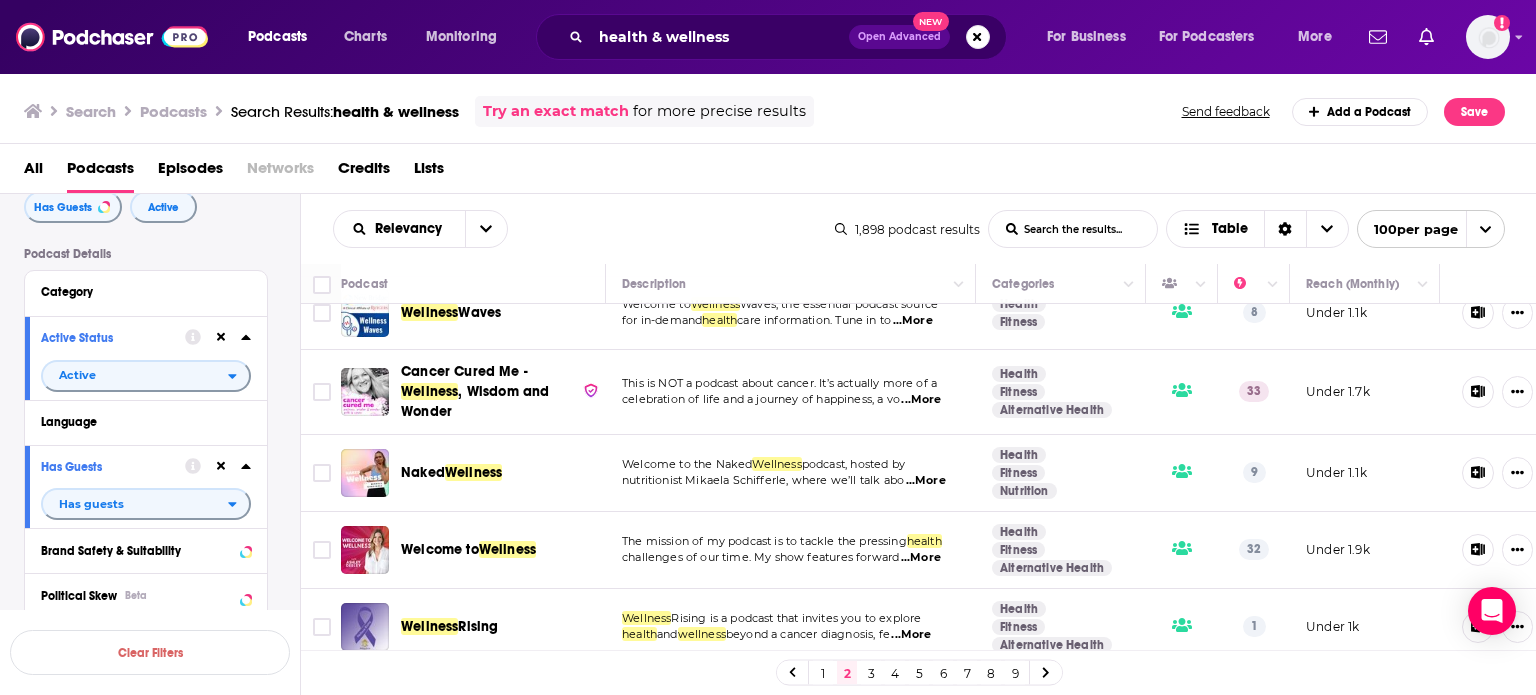 click on "Welcome to" at bounding box center (440, 549) 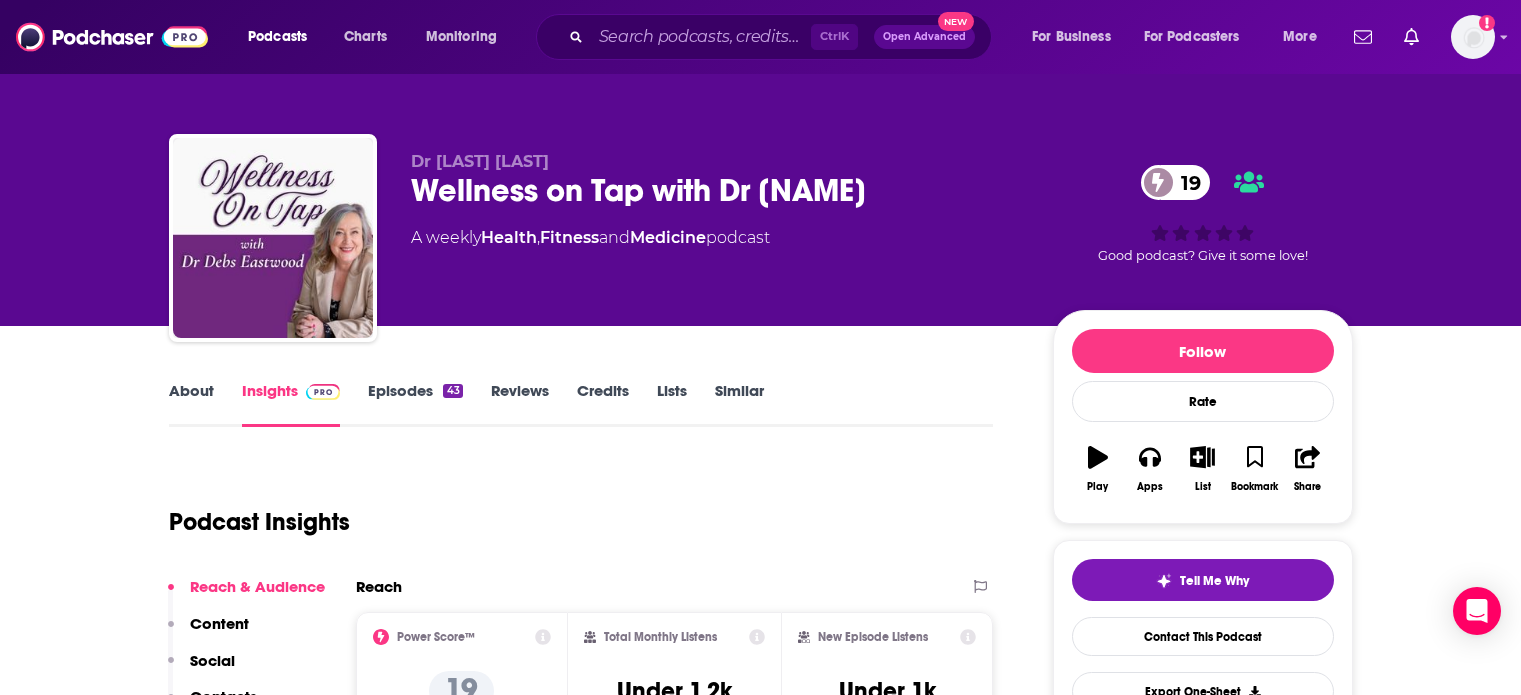 scroll, scrollTop: 0, scrollLeft: 0, axis: both 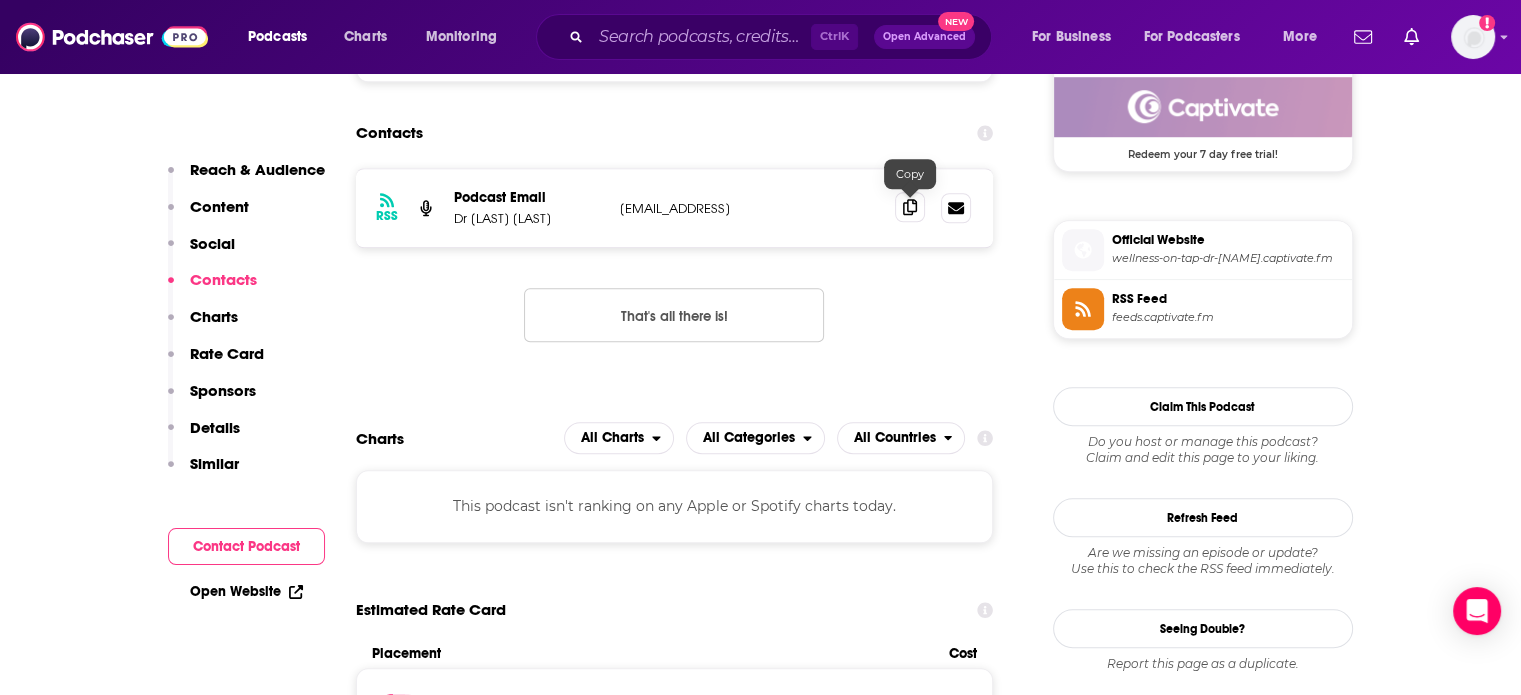 click at bounding box center (910, 207) 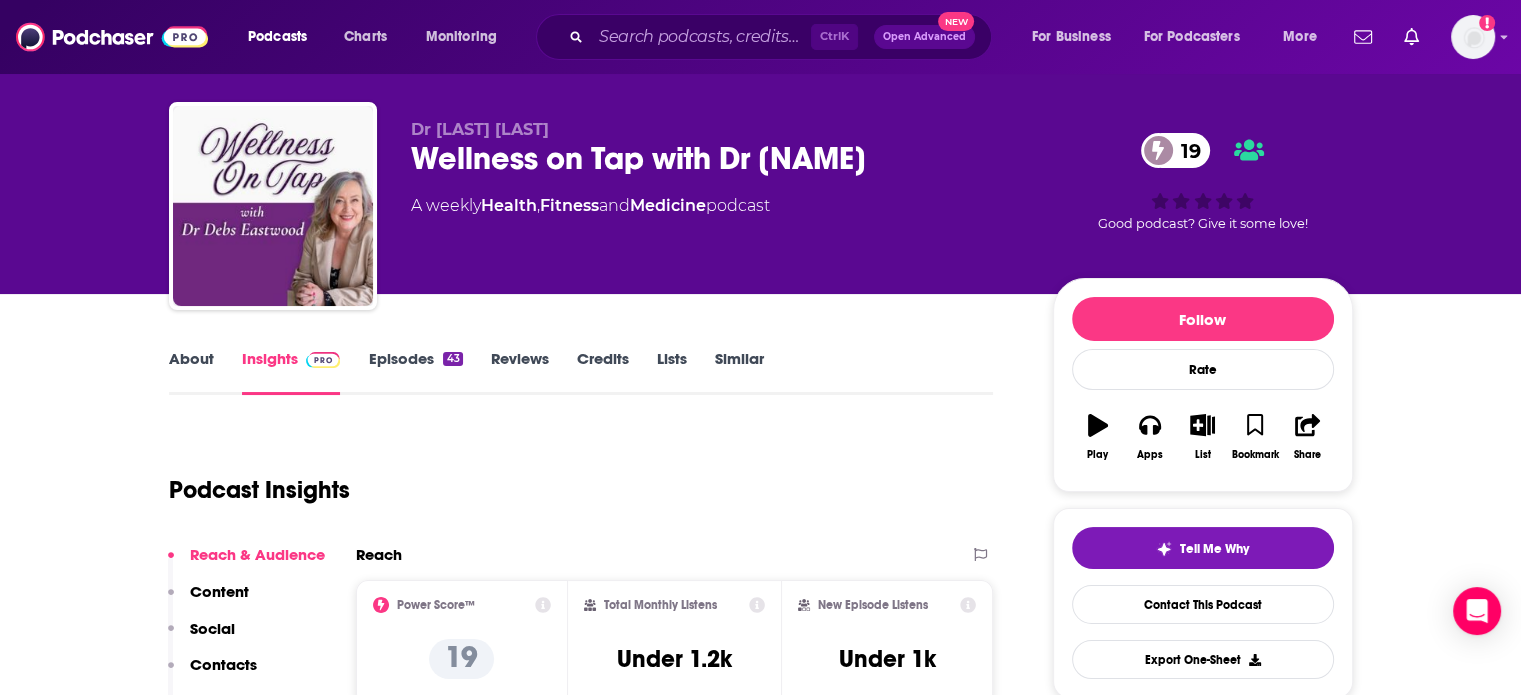 scroll, scrollTop: 0, scrollLeft: 0, axis: both 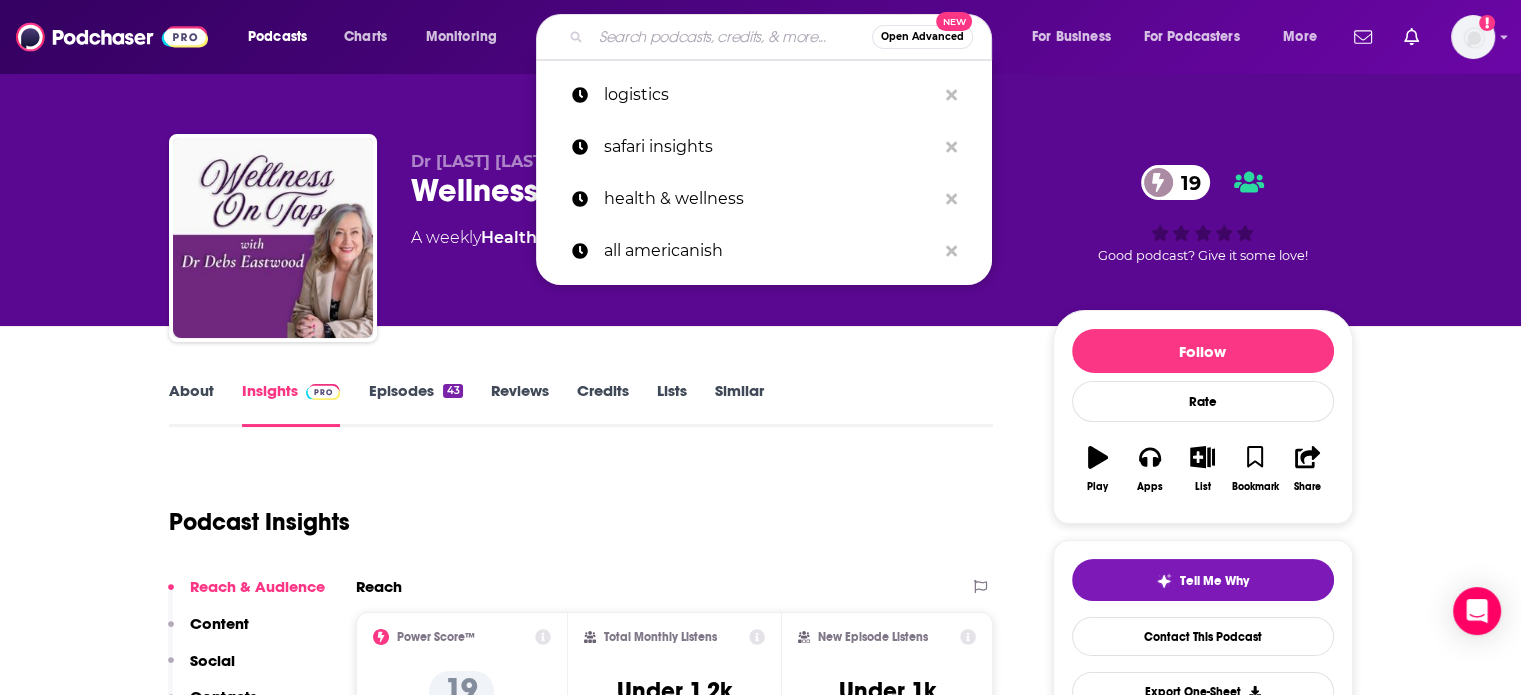click at bounding box center [731, 37] 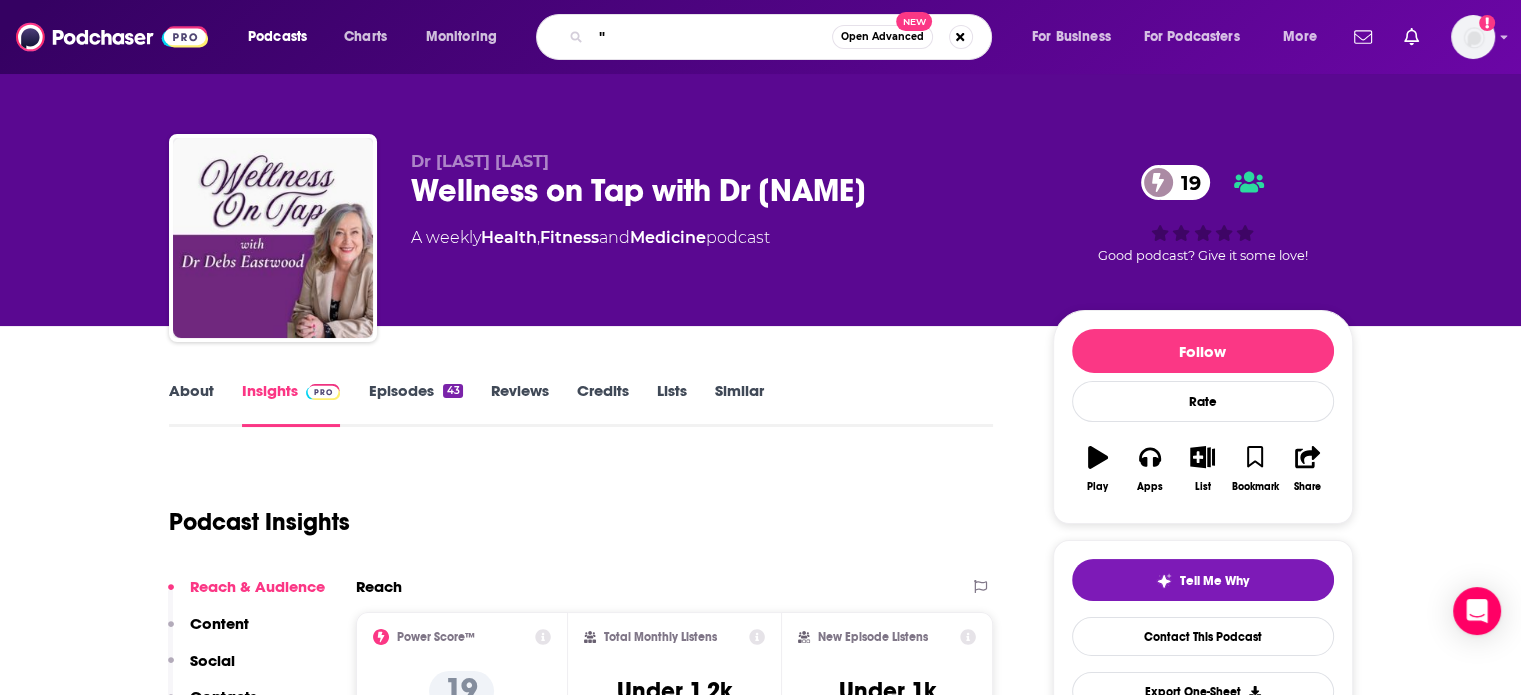 paste on "Lighthouse Leadership" 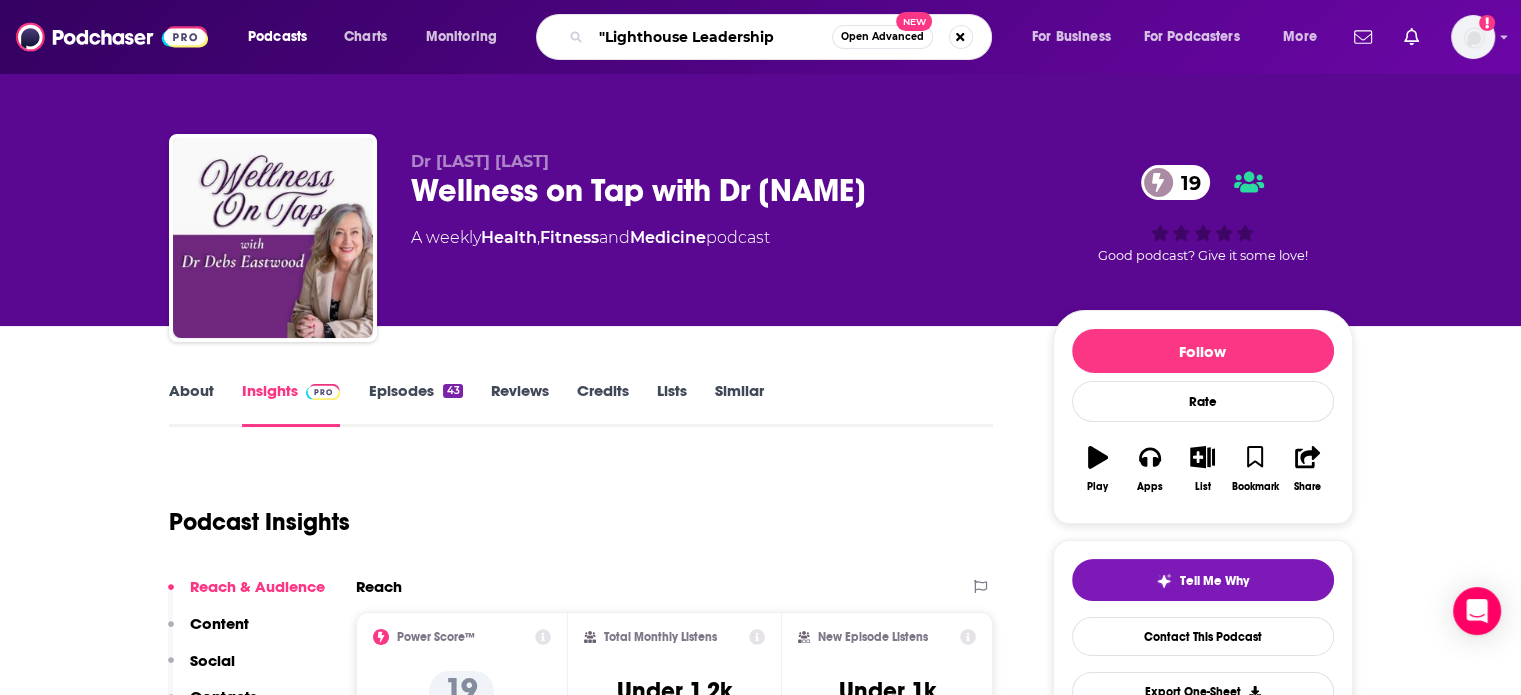 type on ""Lighthouse Leadership"" 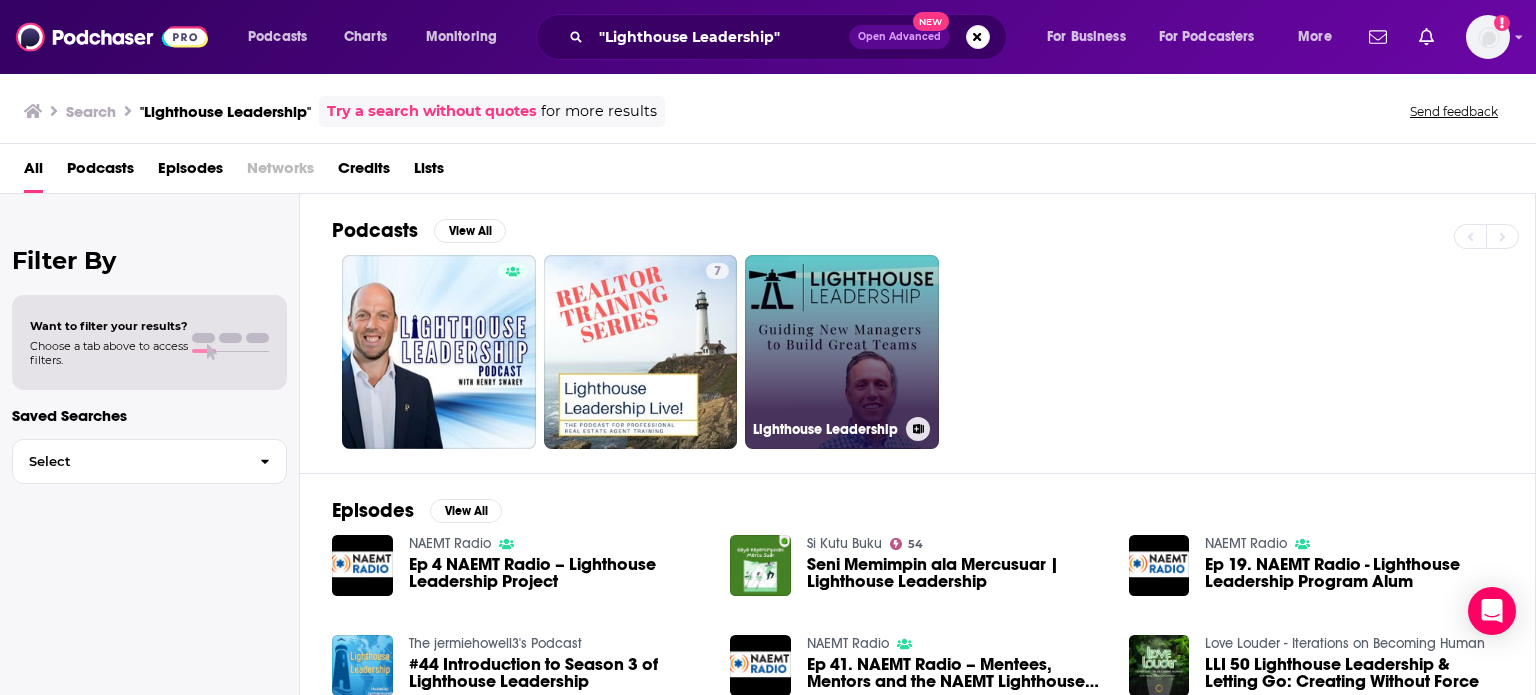 click on "Lighthouse Leadership" at bounding box center [842, 352] 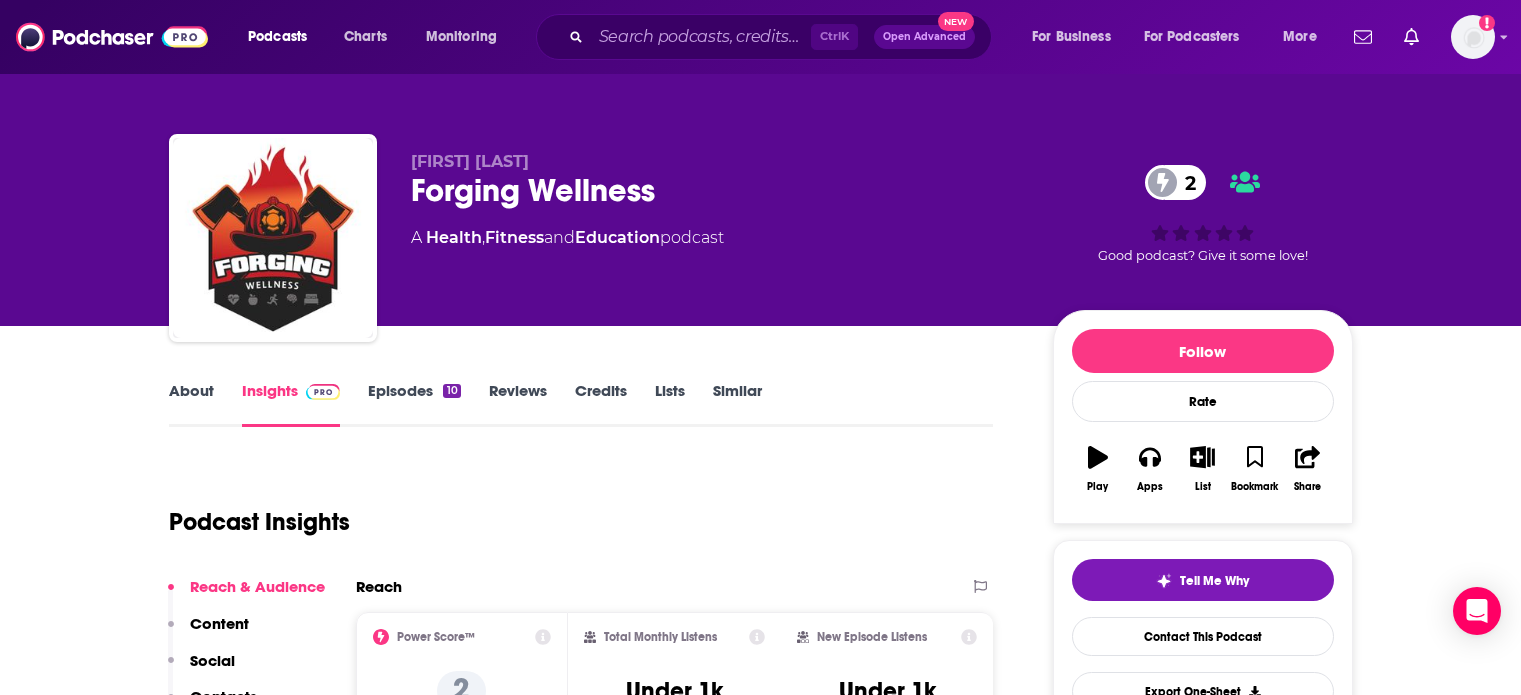 scroll, scrollTop: 0, scrollLeft: 0, axis: both 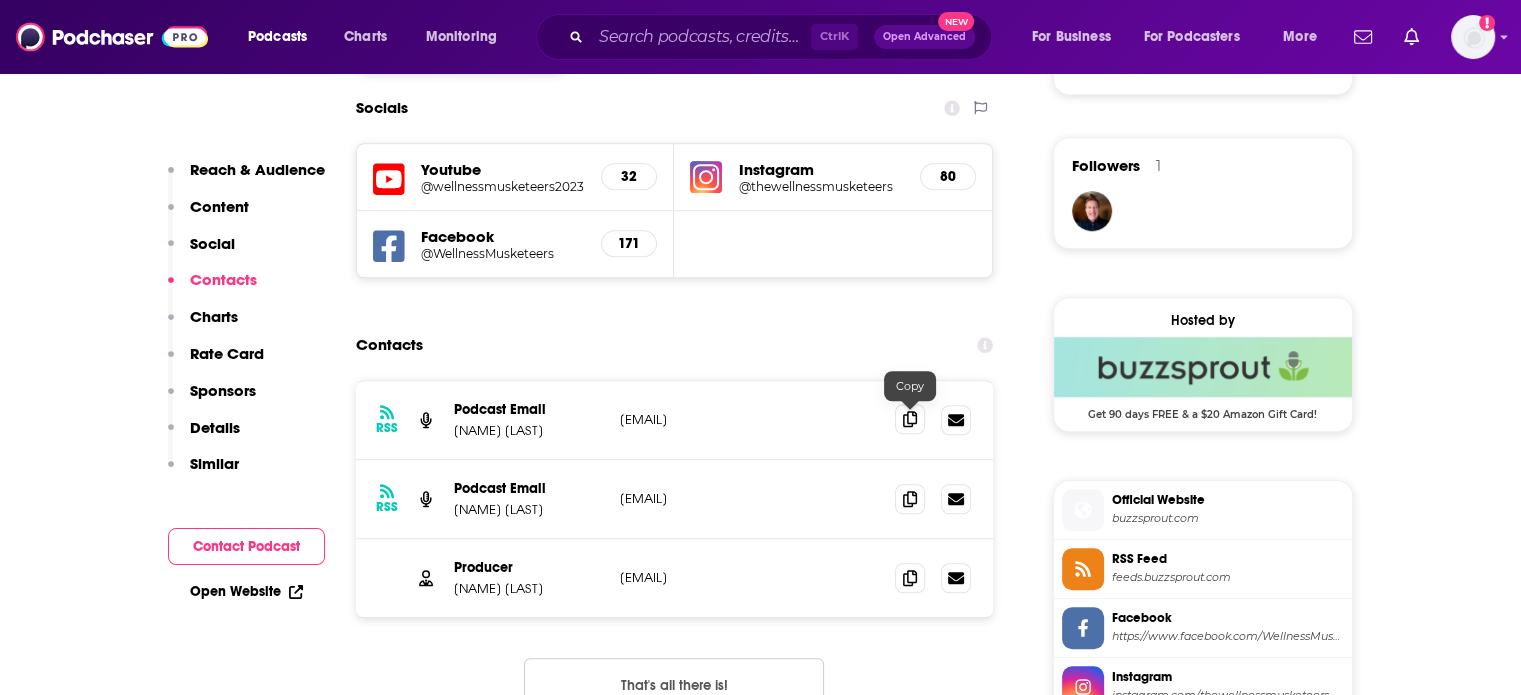 click 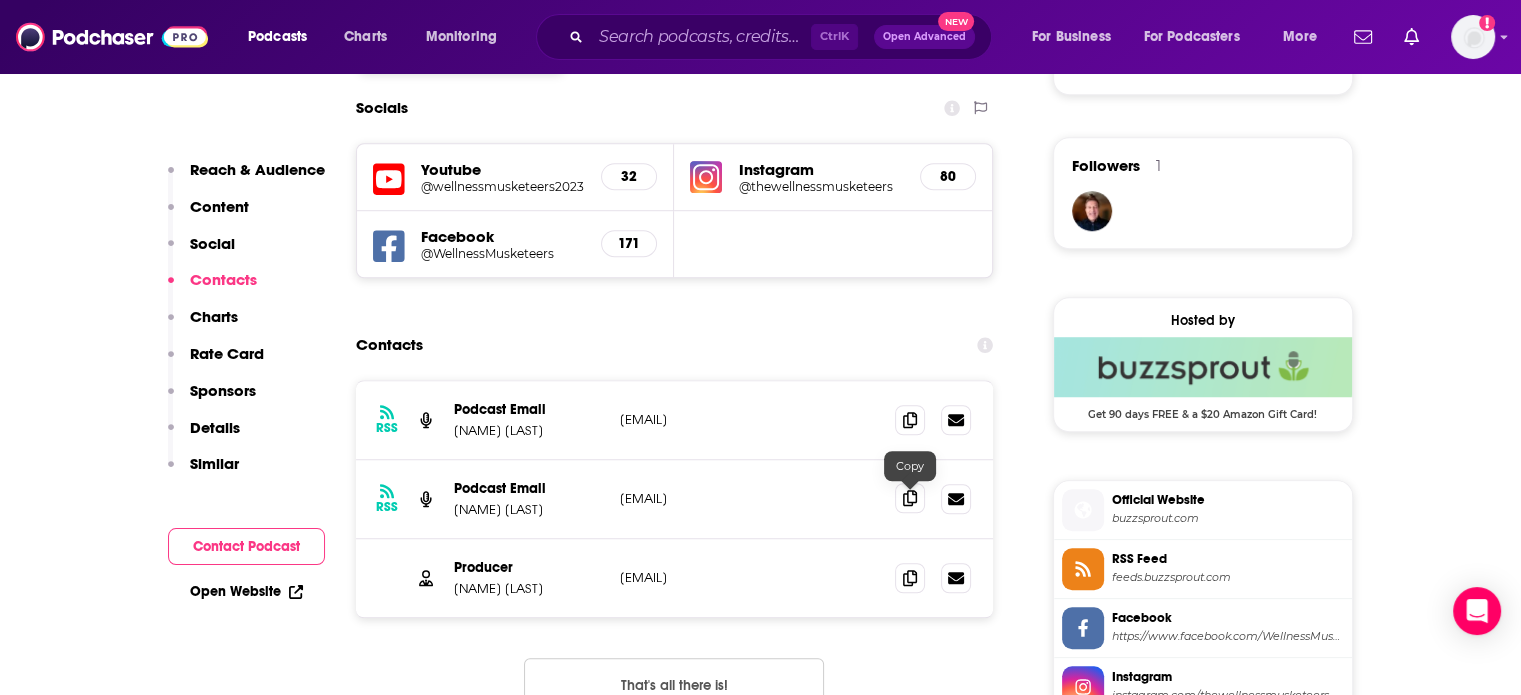 click 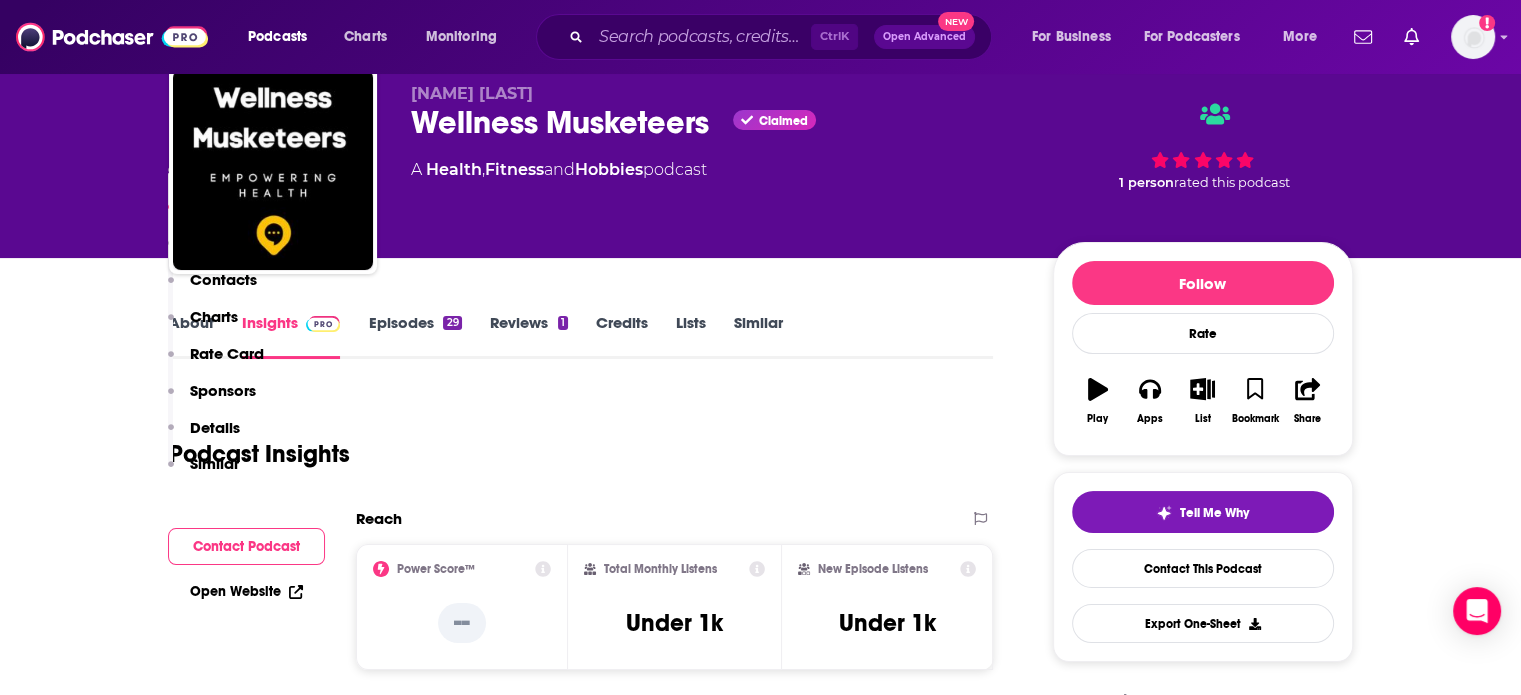 scroll, scrollTop: 0, scrollLeft: 0, axis: both 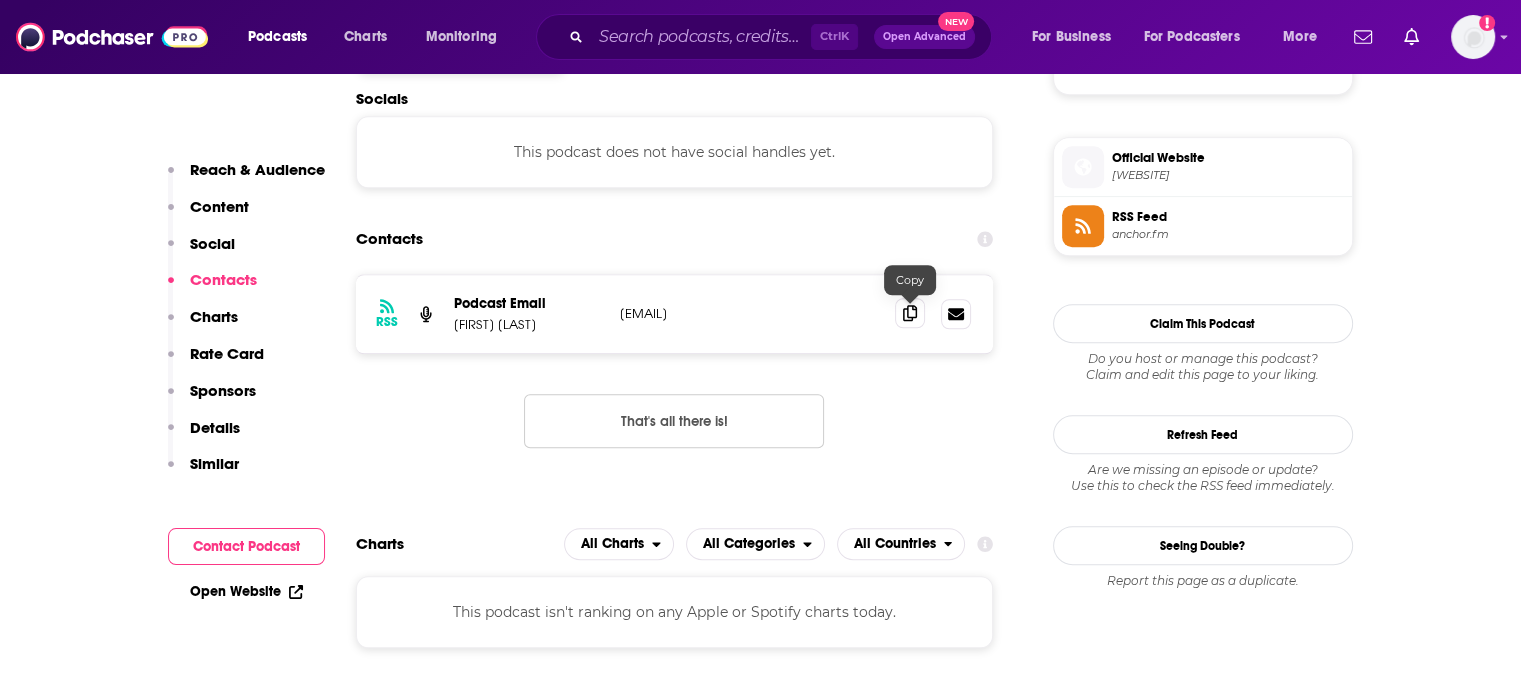 click at bounding box center [910, 313] 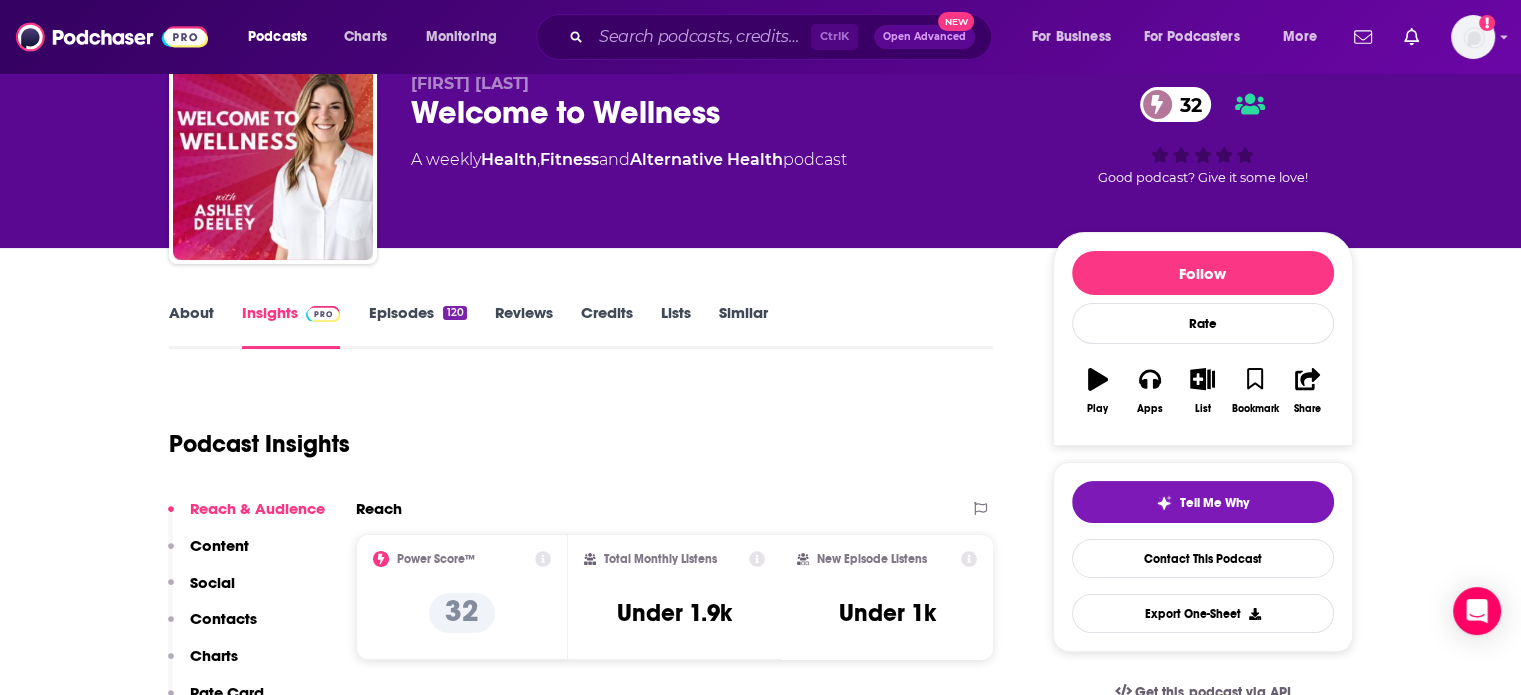 scroll, scrollTop: 0, scrollLeft: 0, axis: both 